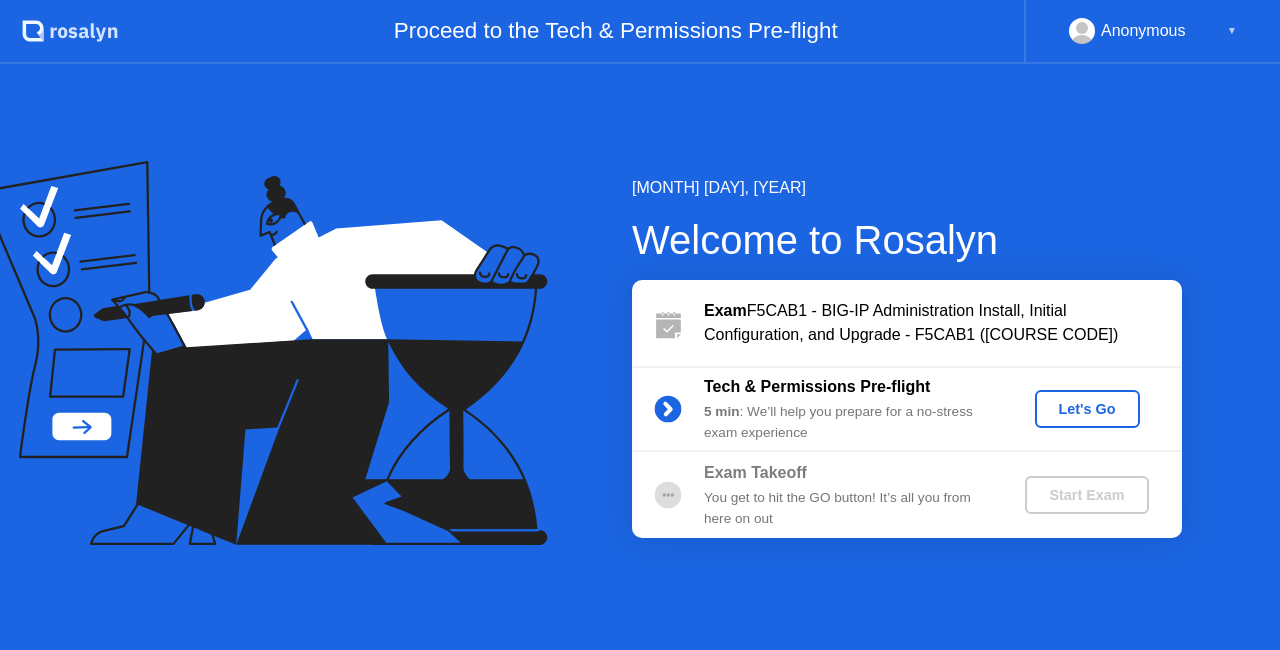 scroll, scrollTop: 0, scrollLeft: 0, axis: both 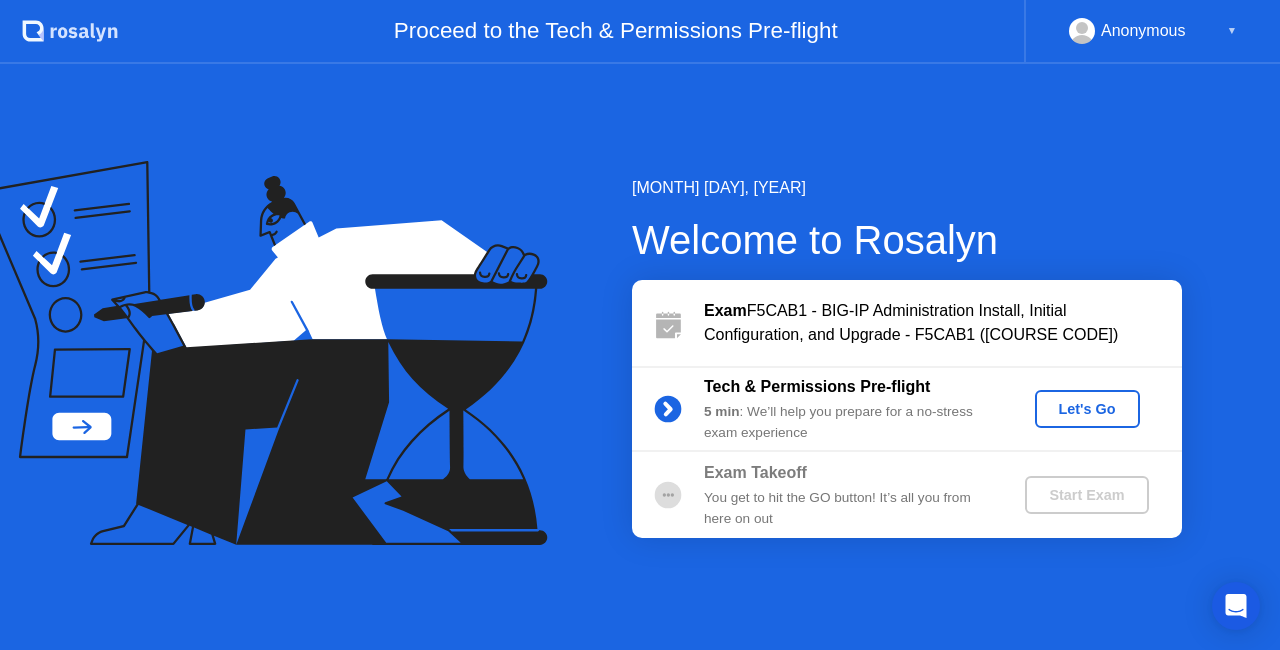 click on "Let's Go" 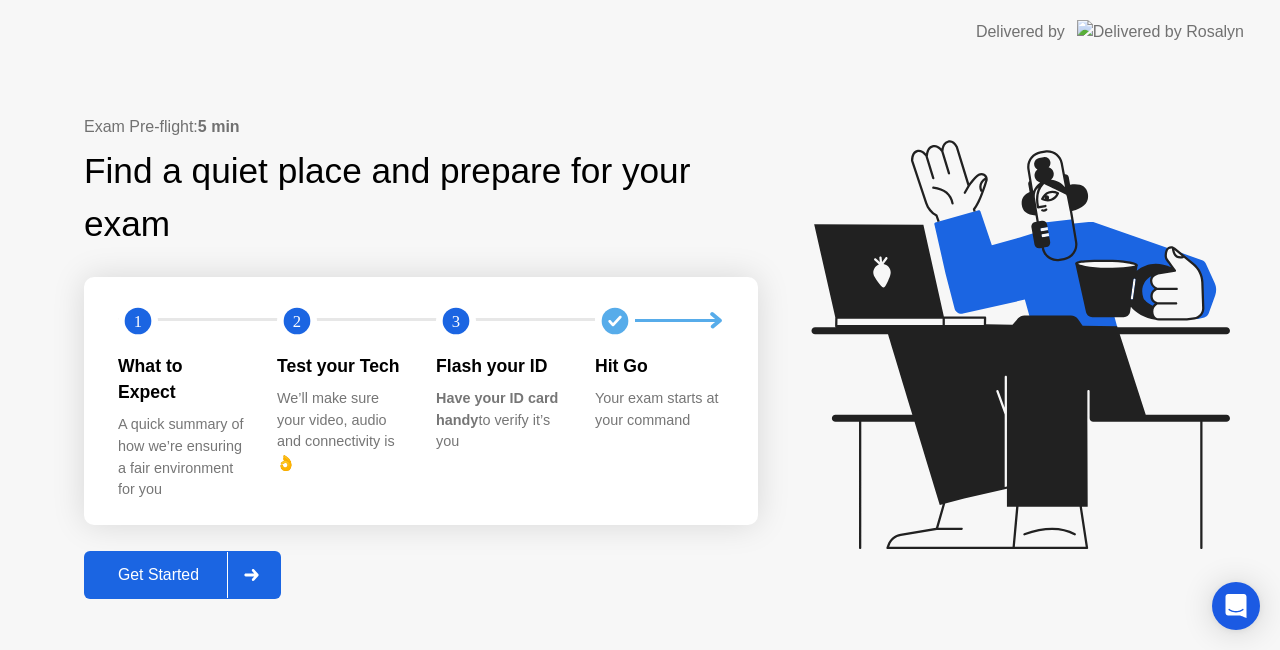 click on "Get Started" 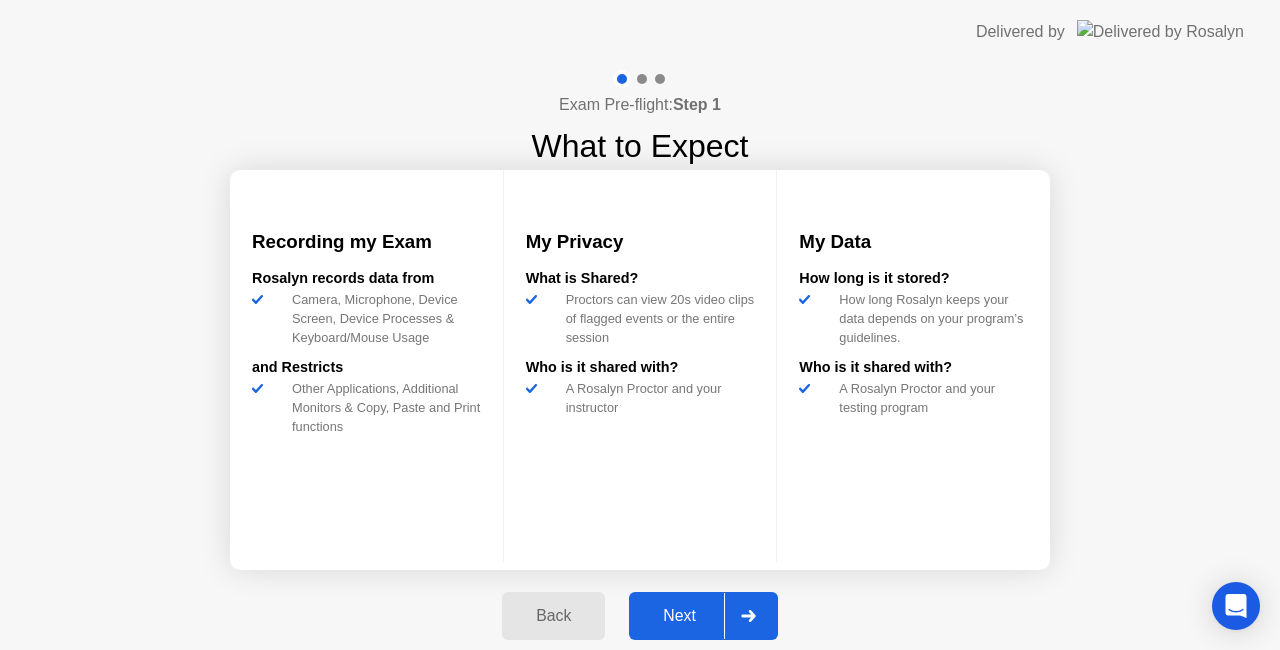 click on "Next" 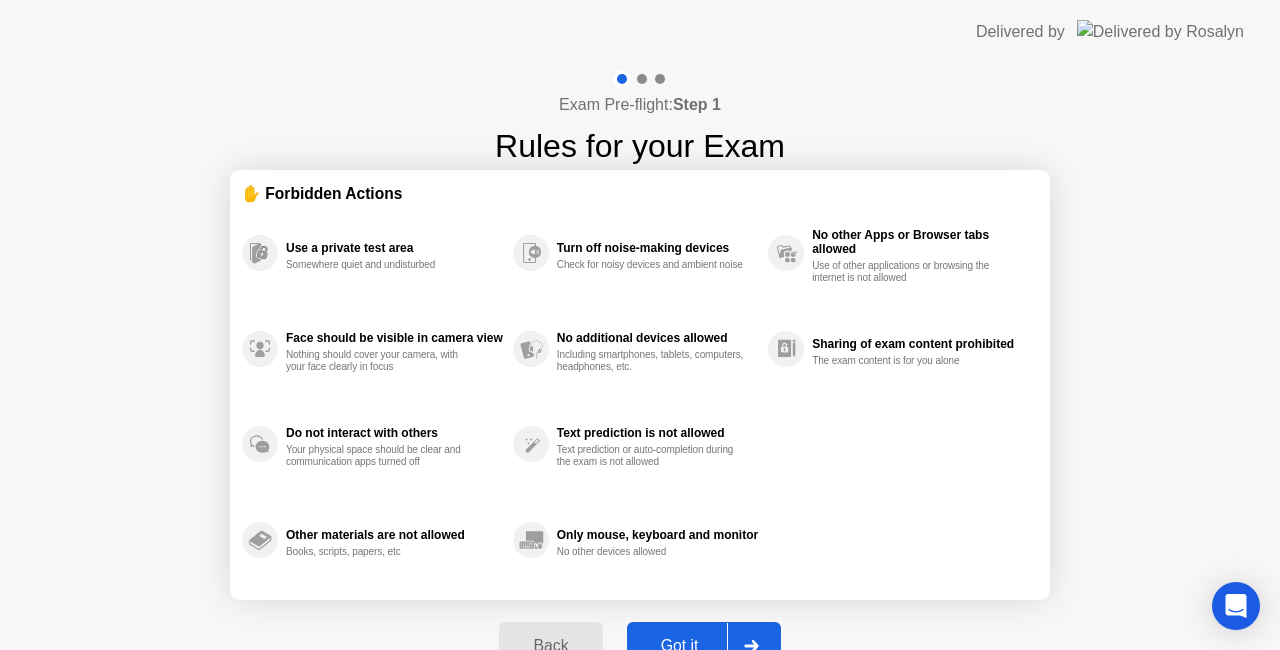 click on "Got it" 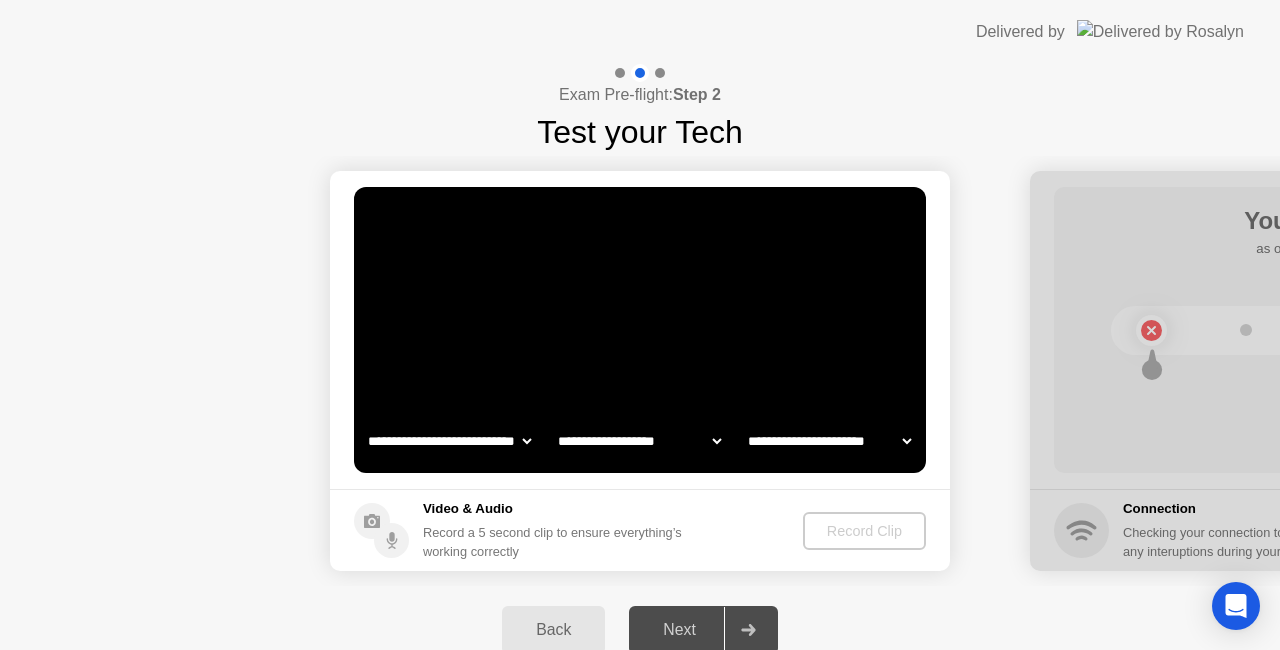 click on "**********" 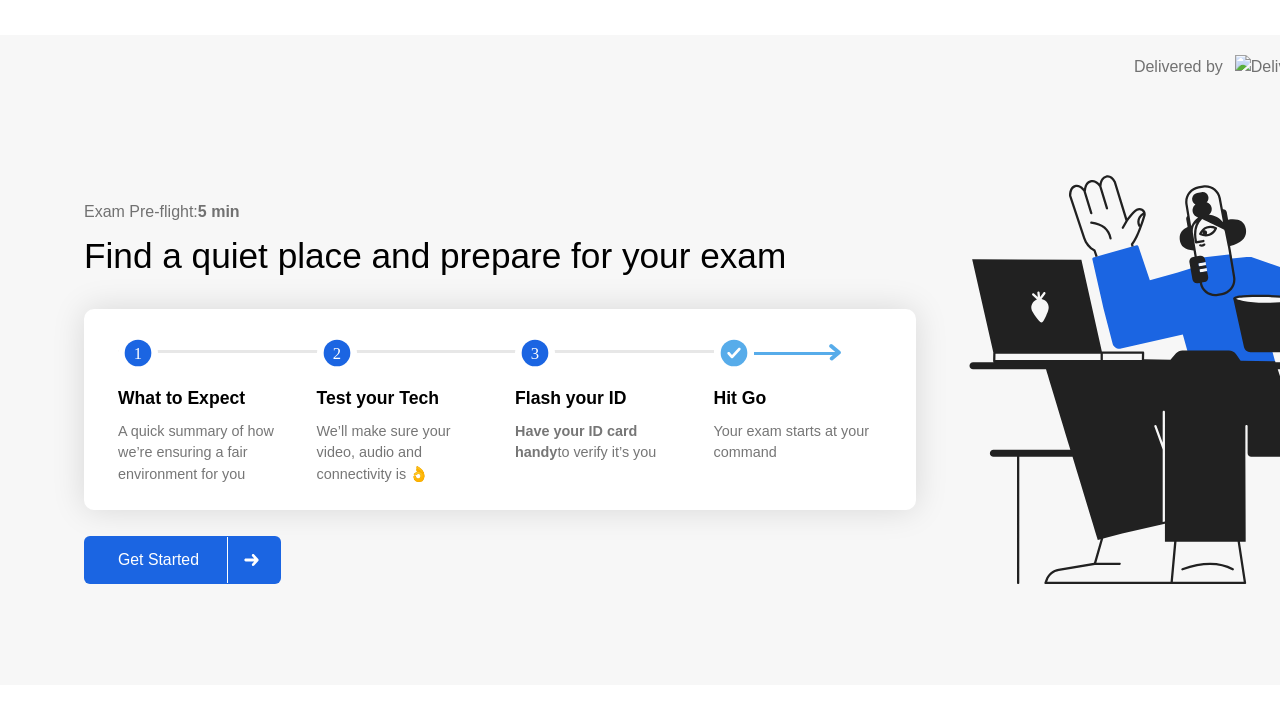 scroll, scrollTop: 0, scrollLeft: 0, axis: both 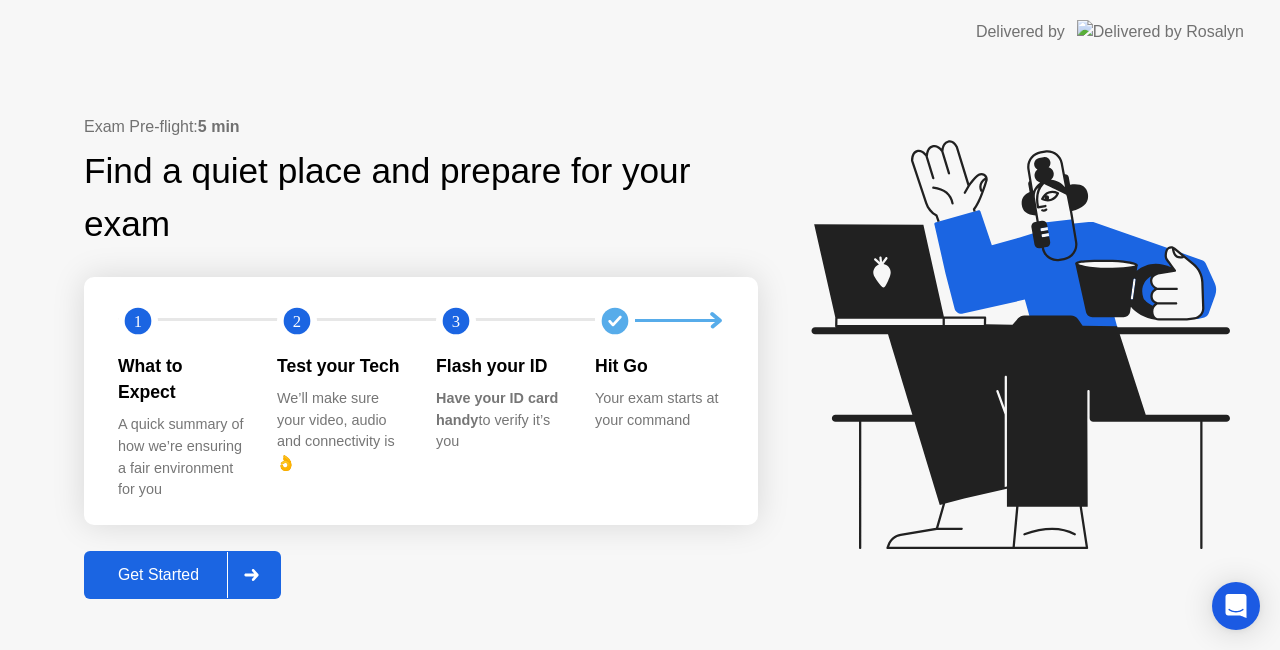 click on "Get Started" 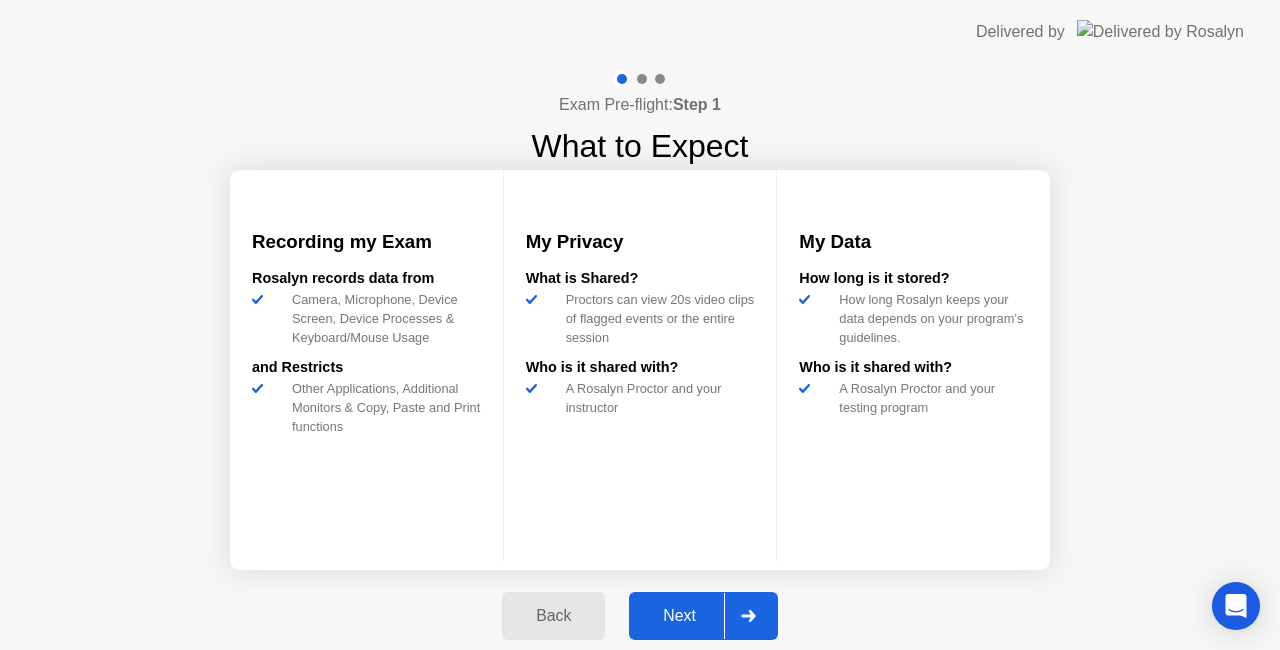 click on "Next" 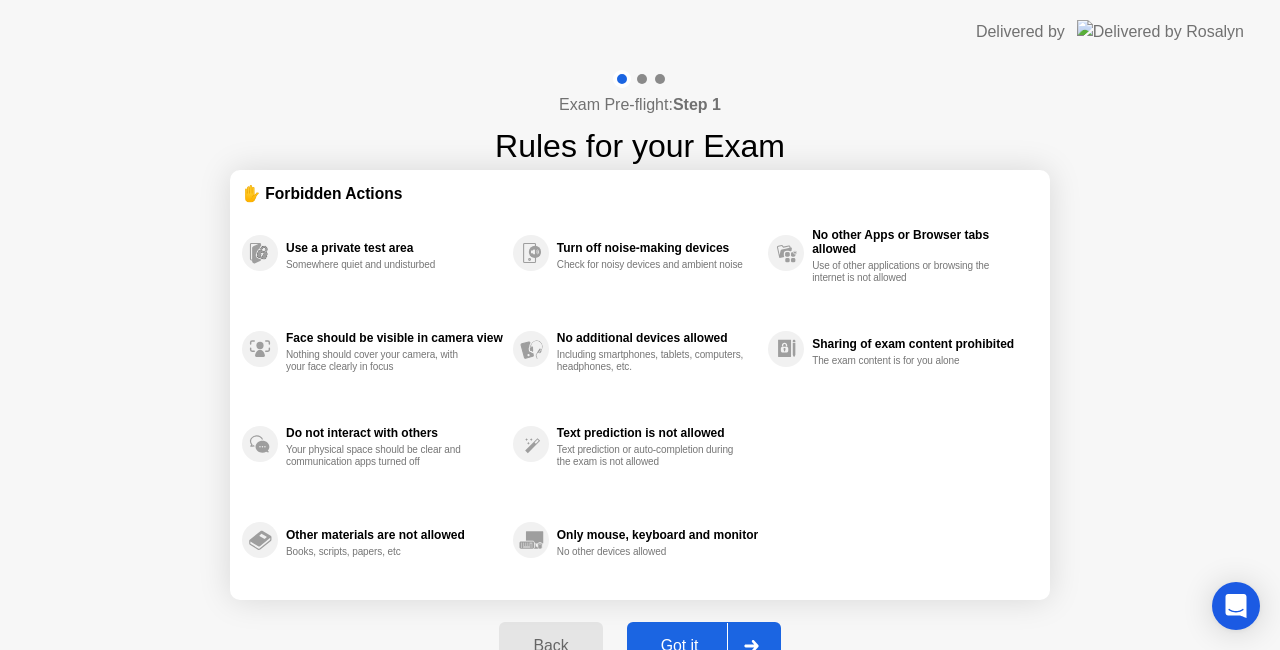 drag, startPoint x: 676, startPoint y: 615, endPoint x: 682, endPoint y: 625, distance: 11.661903 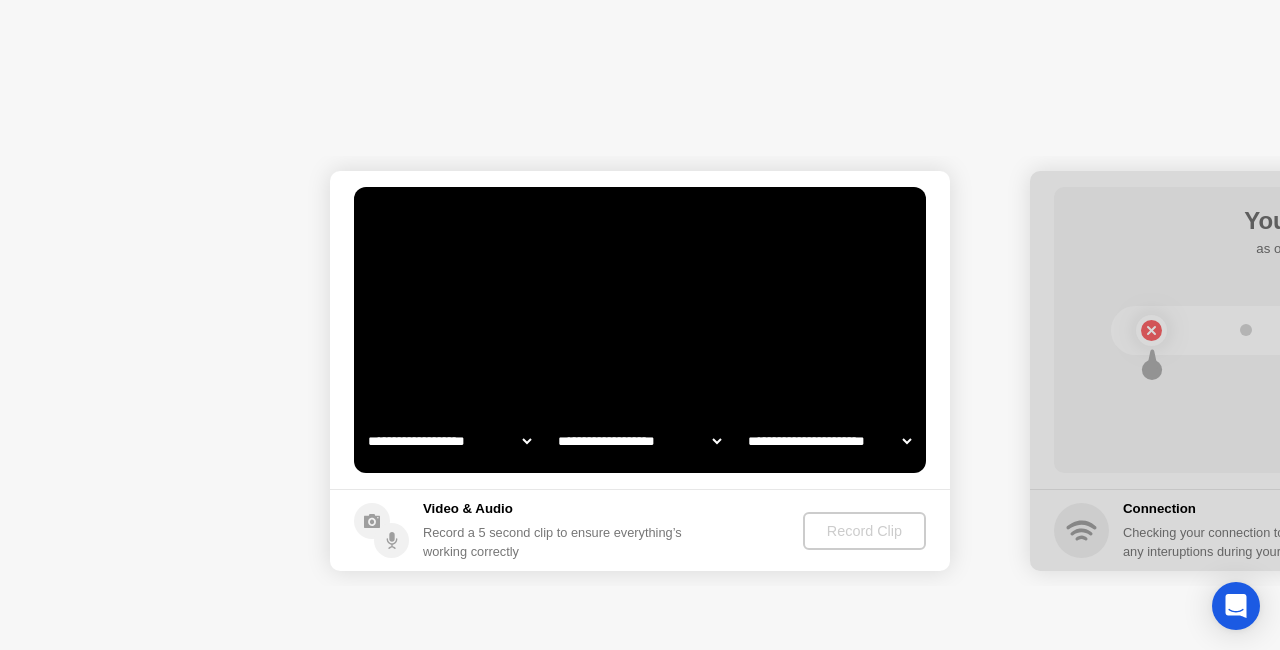 select on "**********" 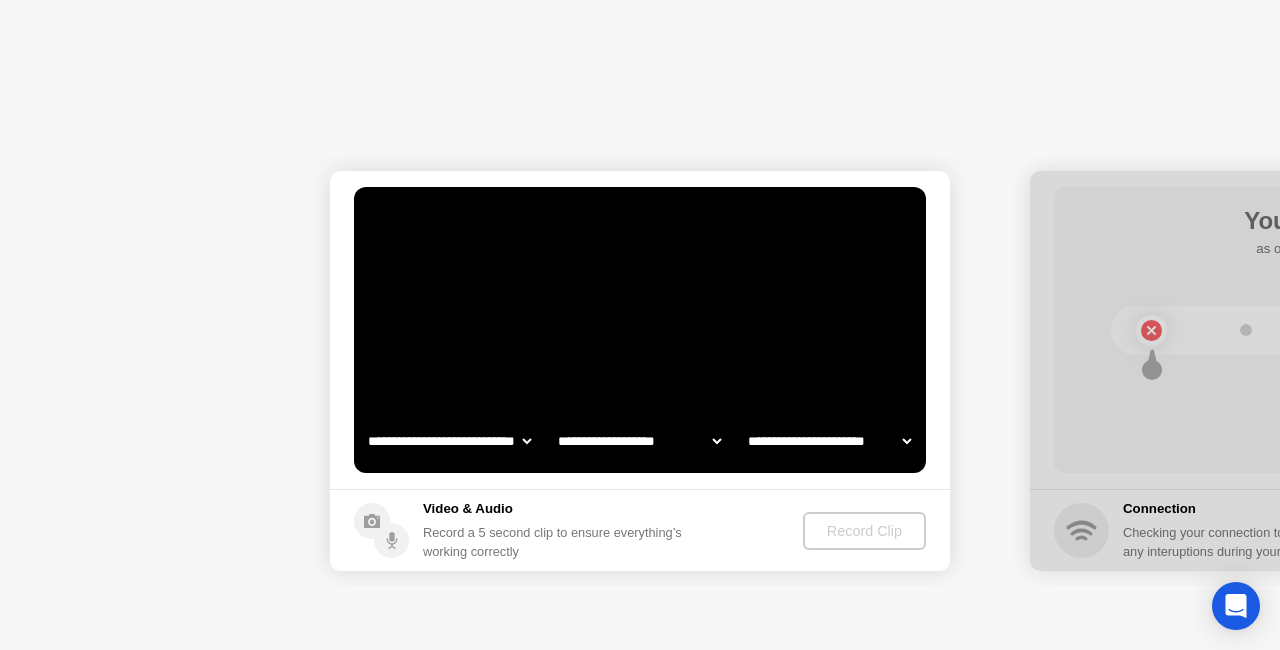 select on "*******" 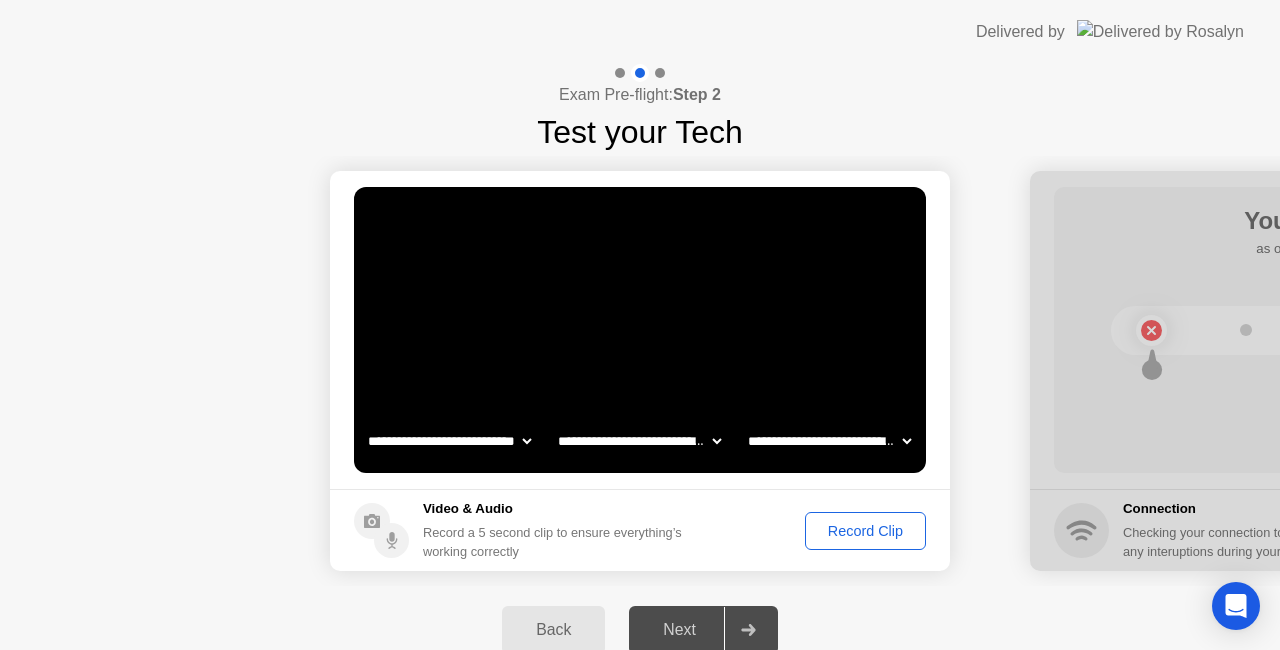 click on "Record Clip" 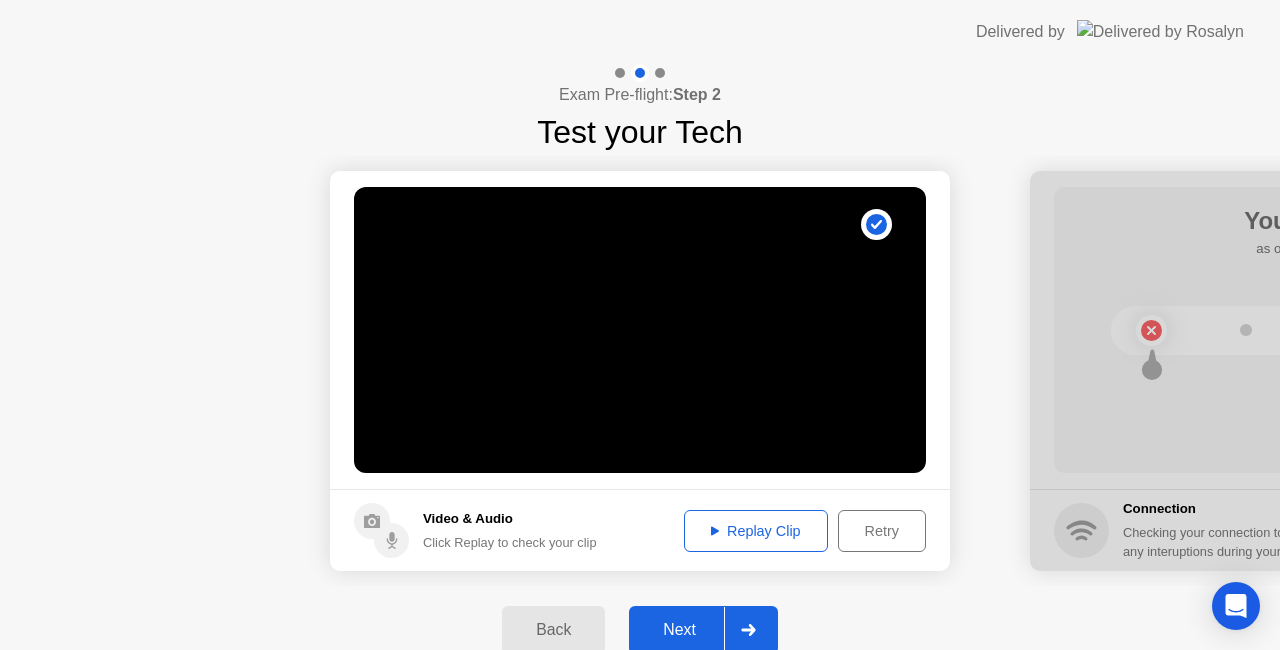 click on "Next" 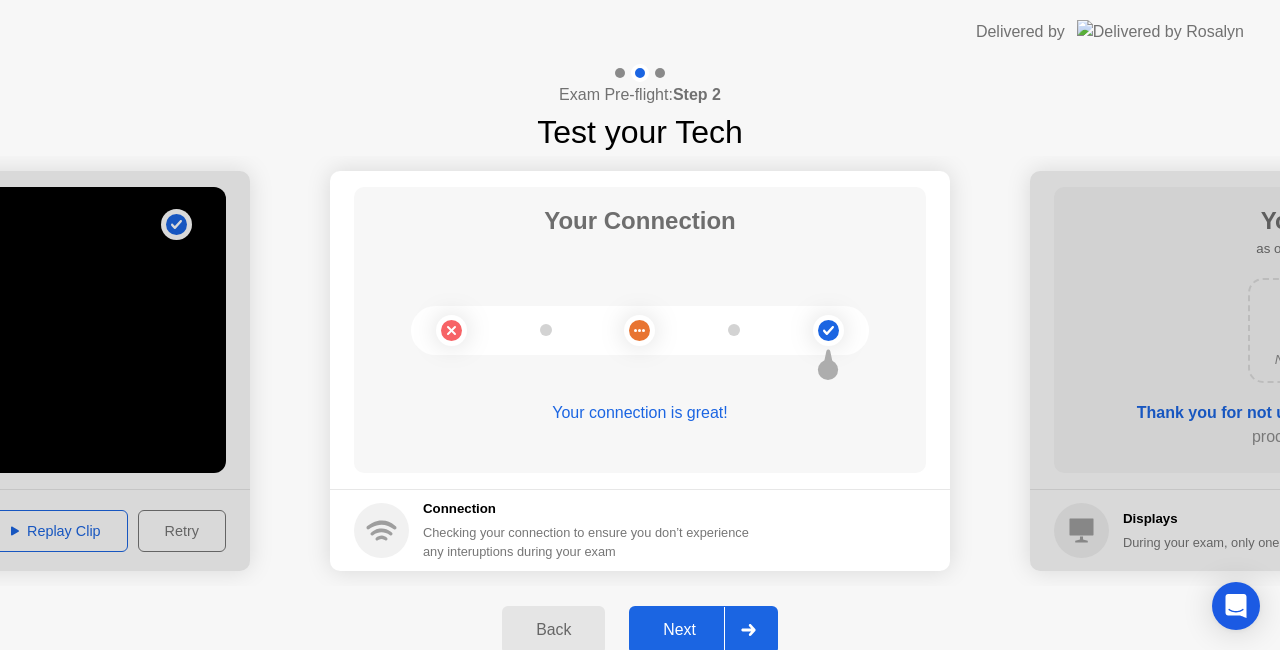 click on "Next" 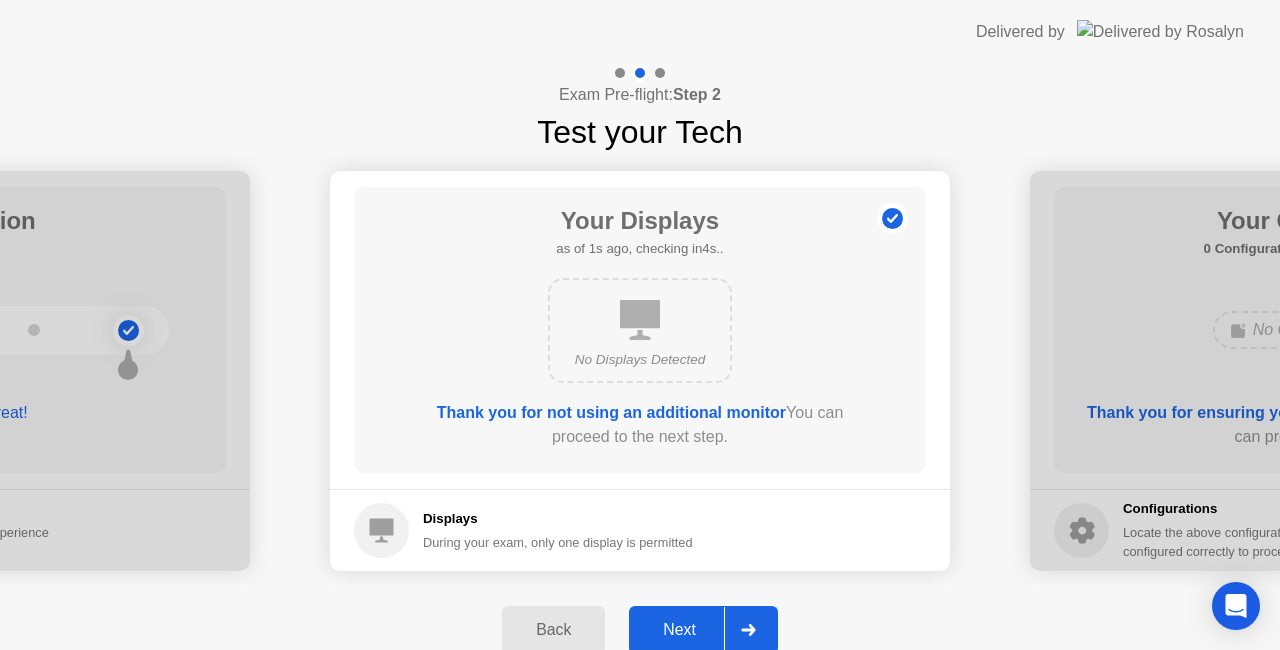 click on "Next" 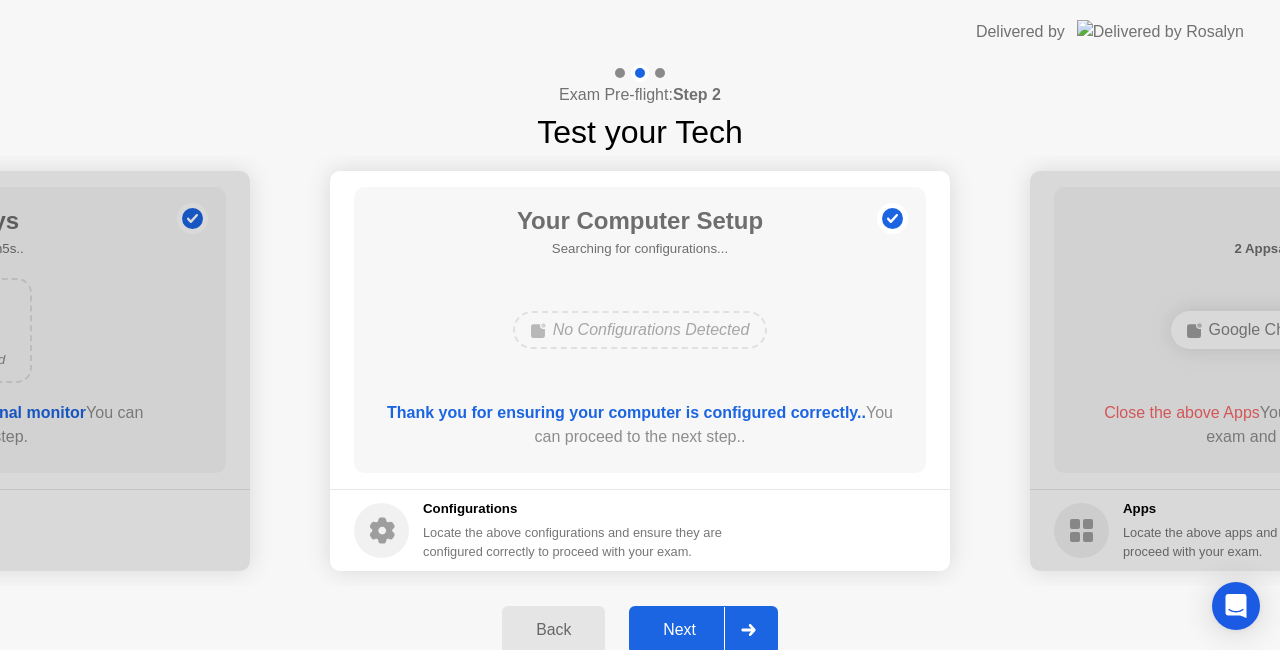 click on "Next" 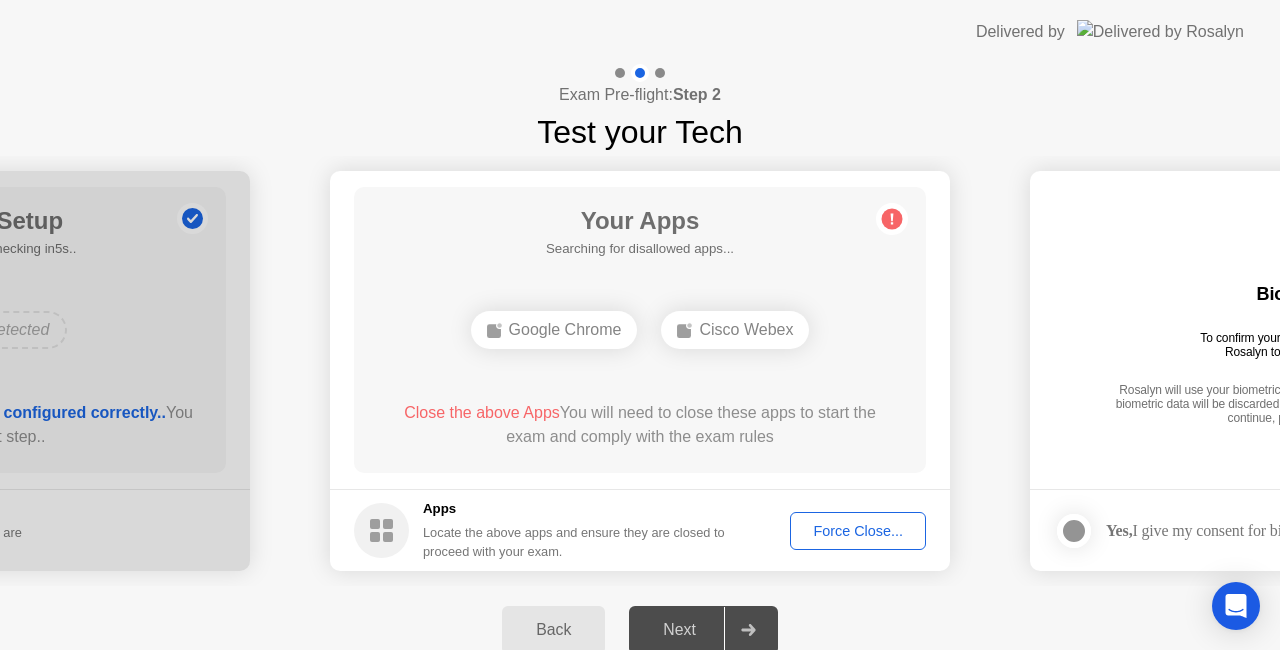 click on "Force Close..." 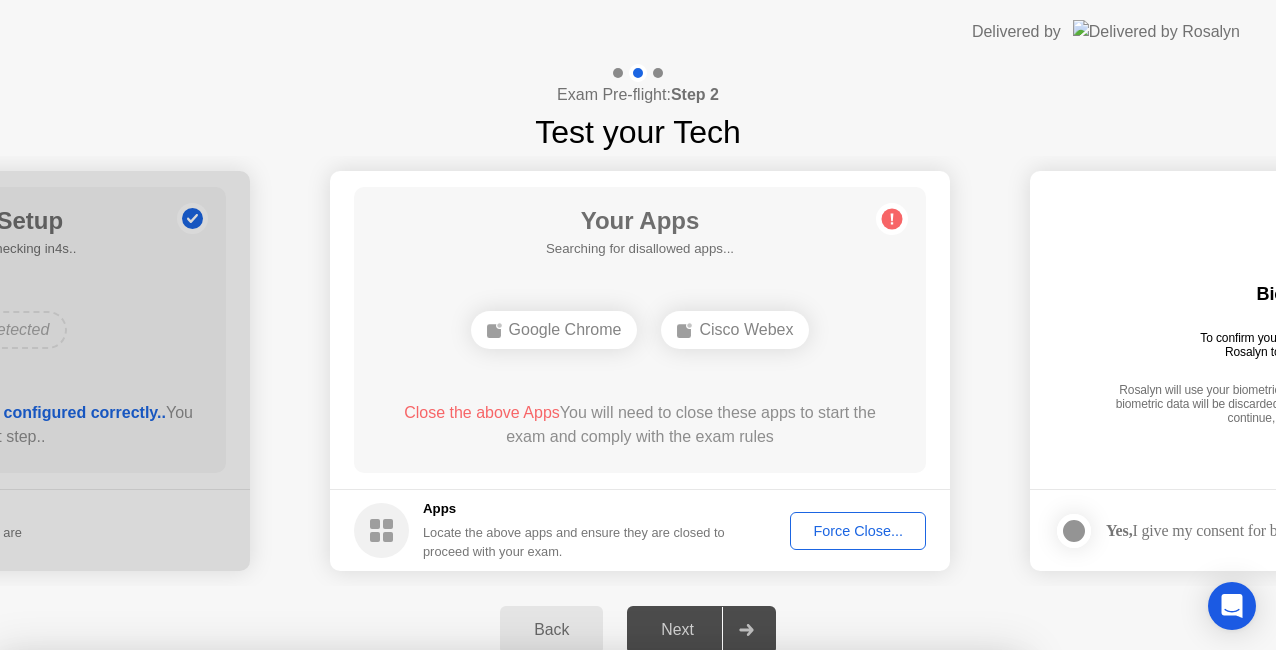 click on "Confirm" at bounding box center (577, 926) 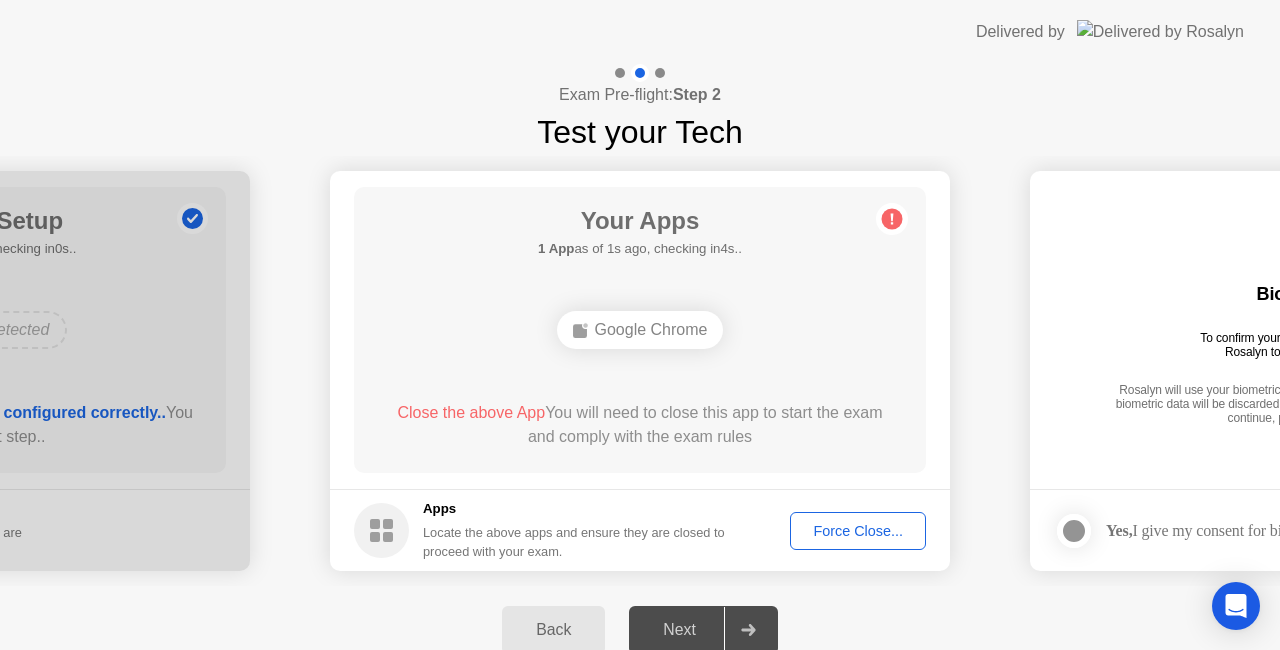 click on "Force Close..." 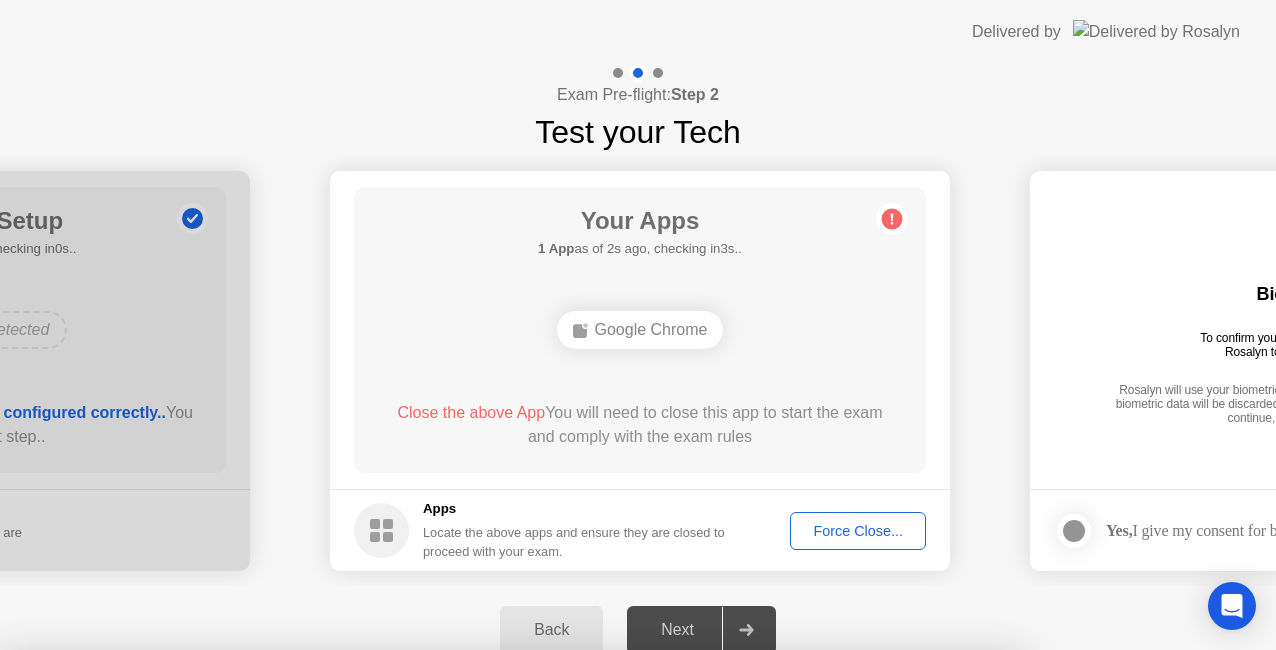 click on "Confirm" at bounding box center (577, 926) 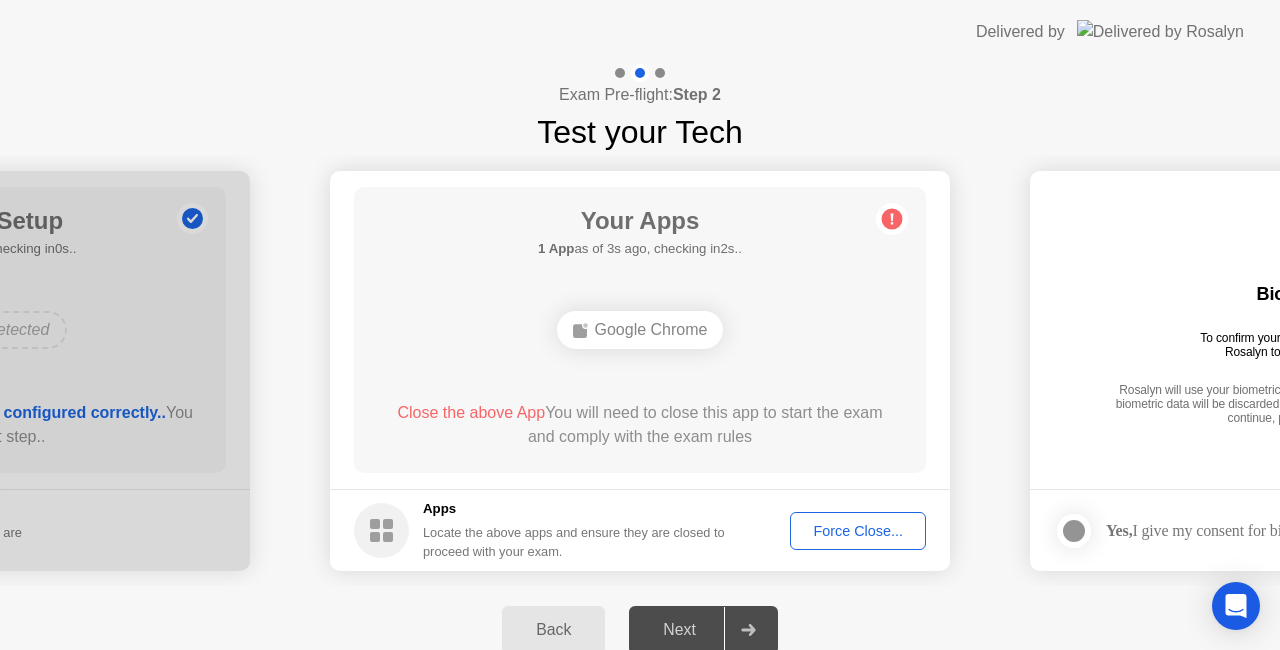 click on "Force Close..." 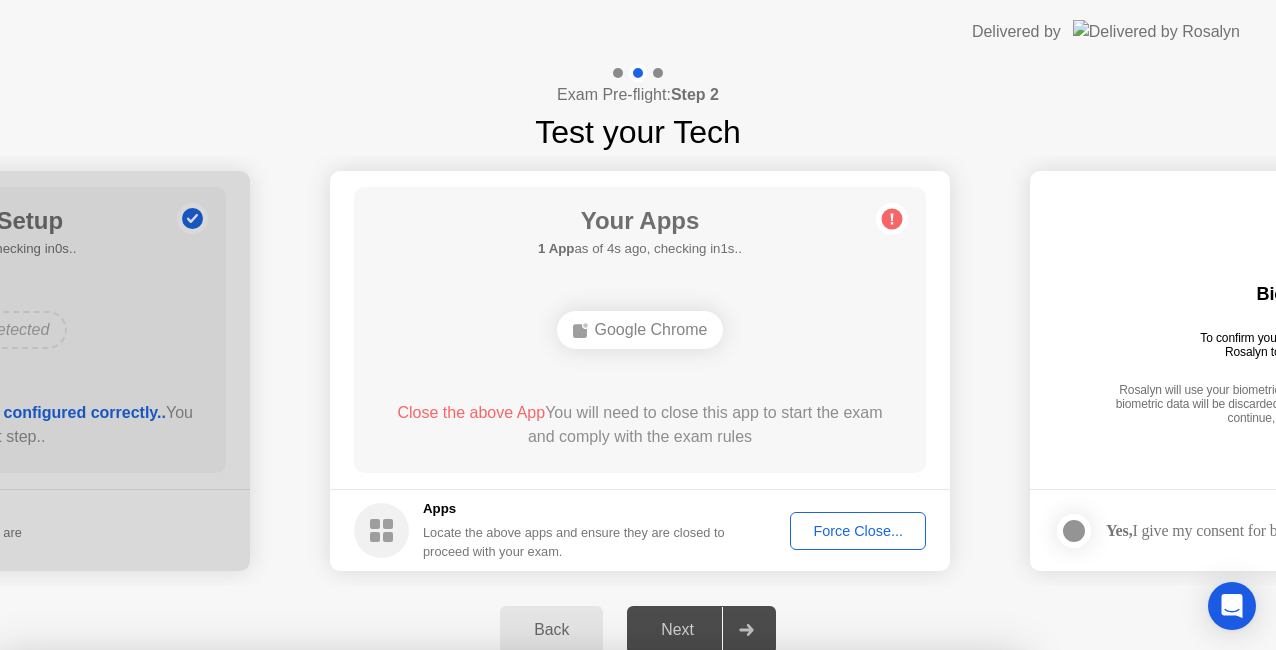 click on "Google Chrome" at bounding box center (510, 859) 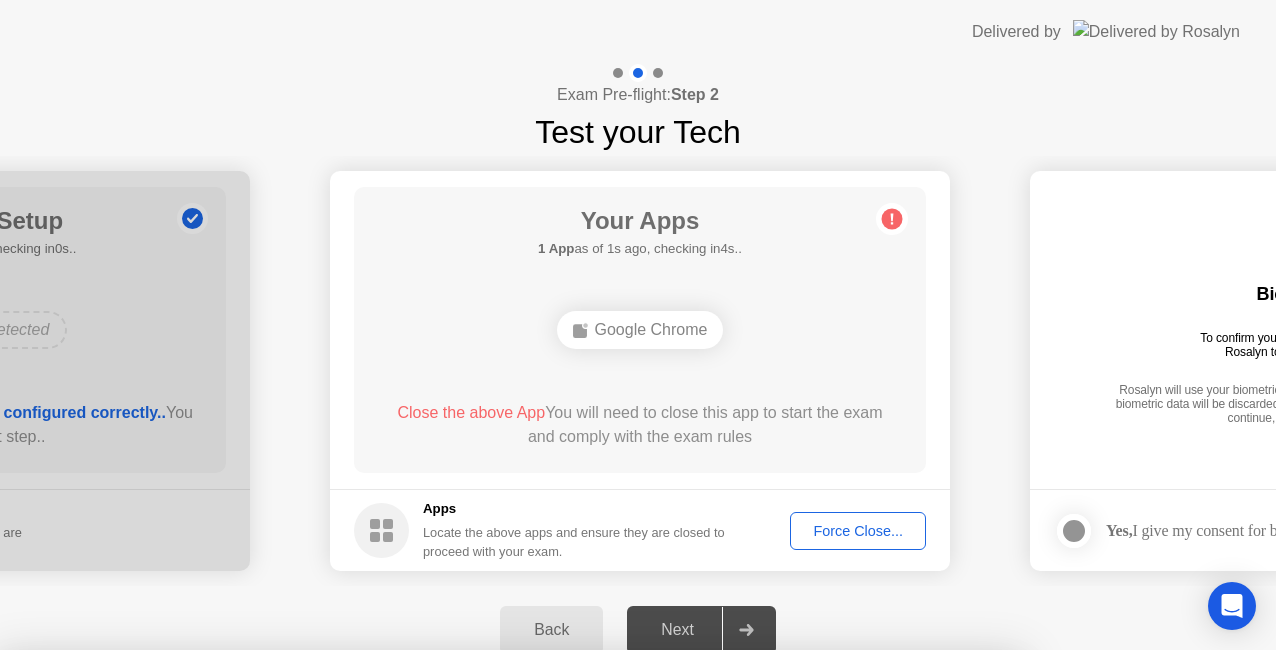 click on "Unfortunately we cannot close your apps" at bounding box center [510, 760] 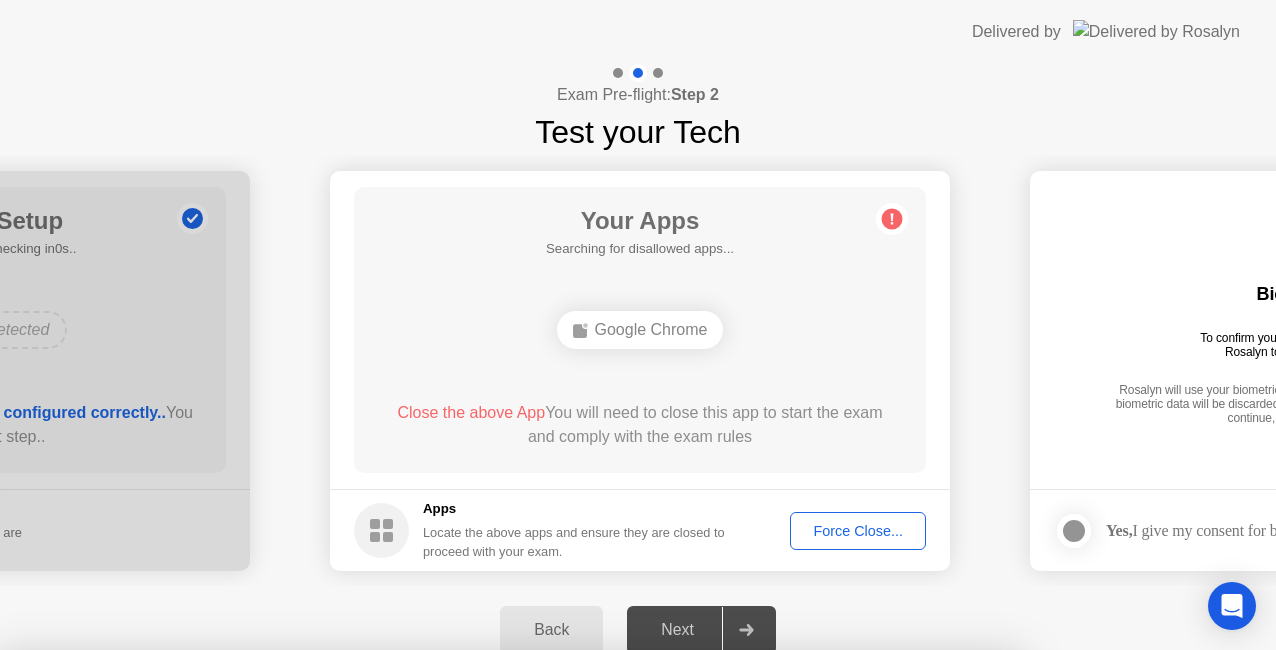 click on "Close" at bounding box center [429, 888] 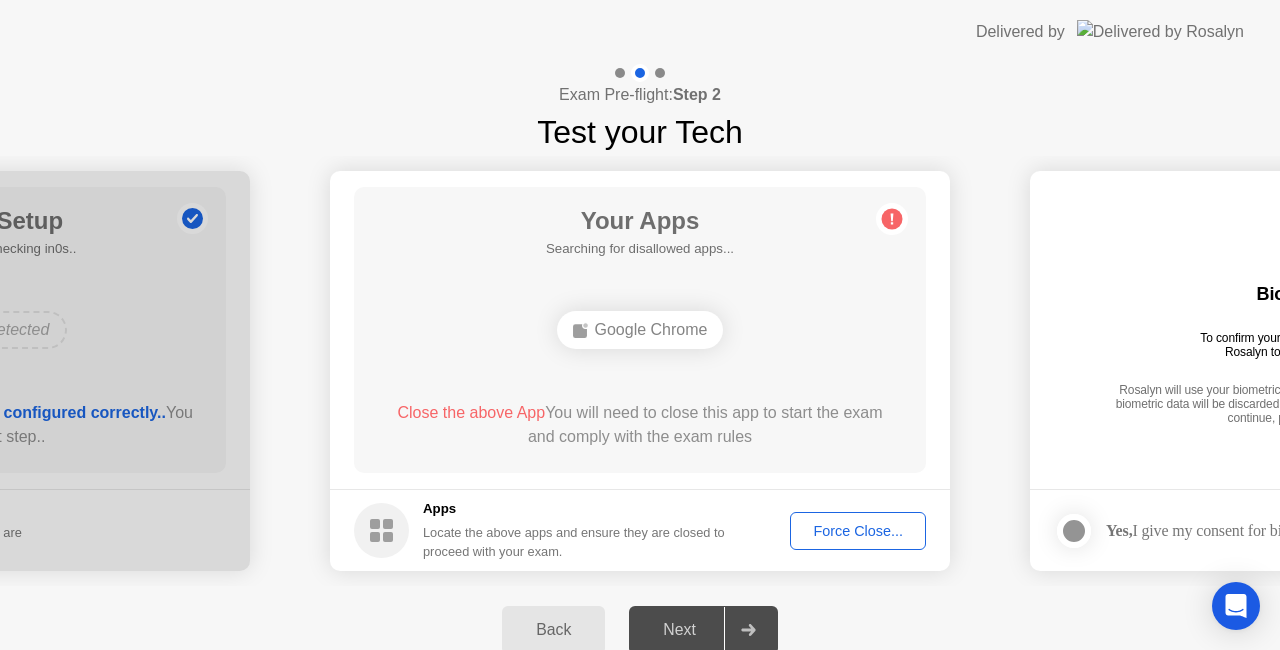 click on "Force Close..." 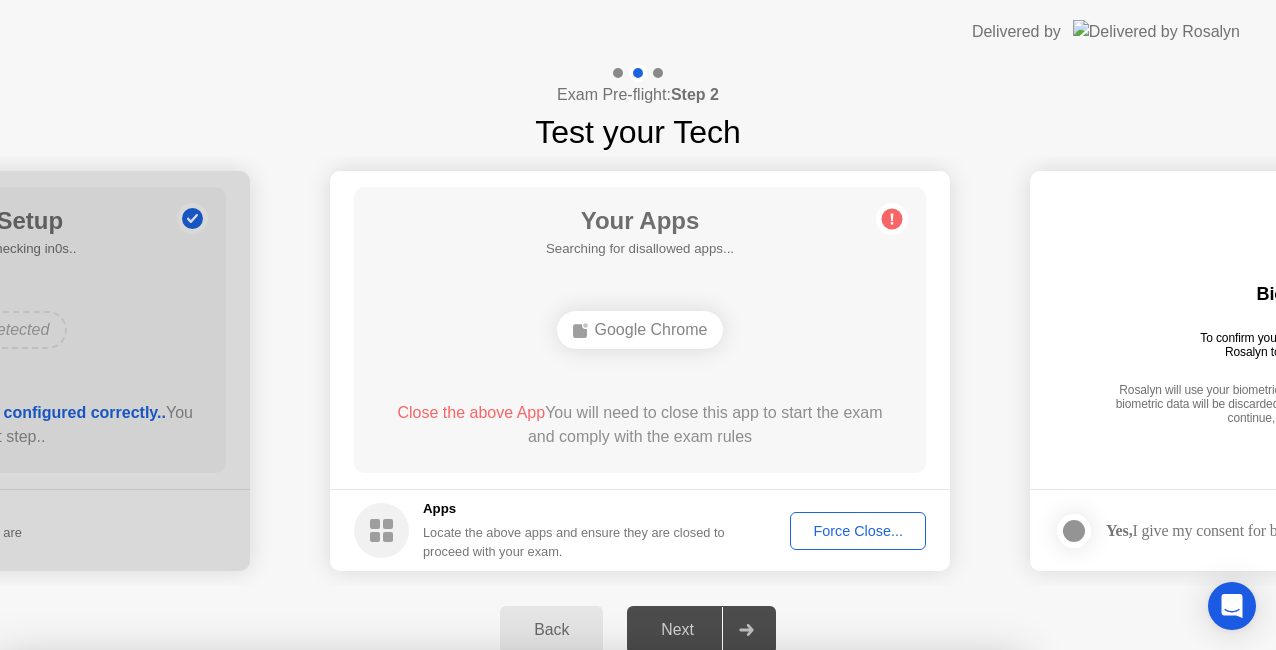 click on "Confirm" at bounding box center (577, 926) 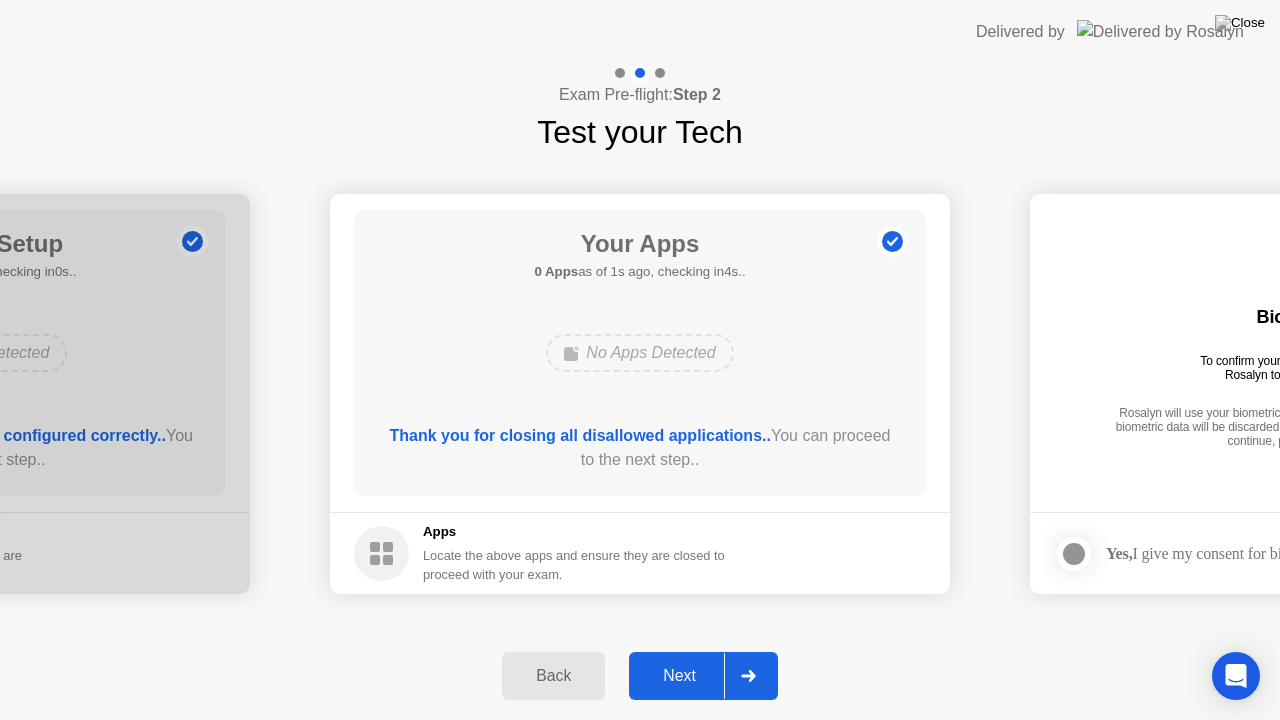 click on "Next" 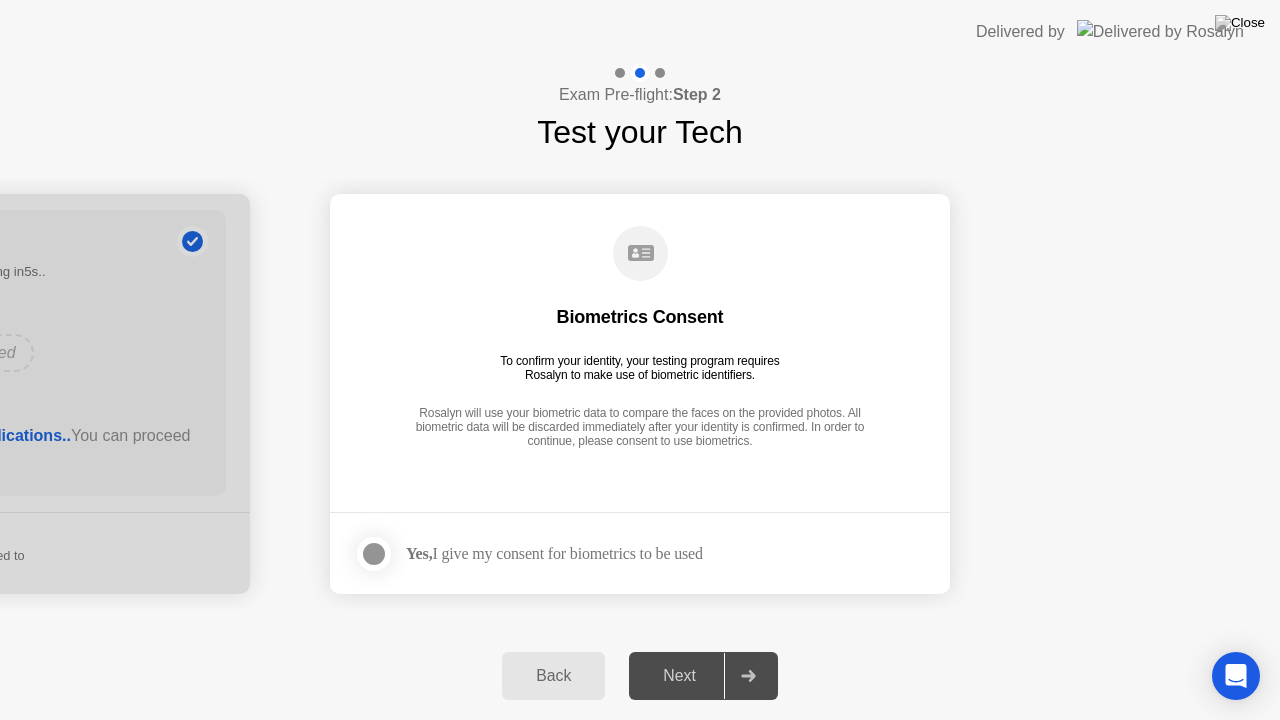 click 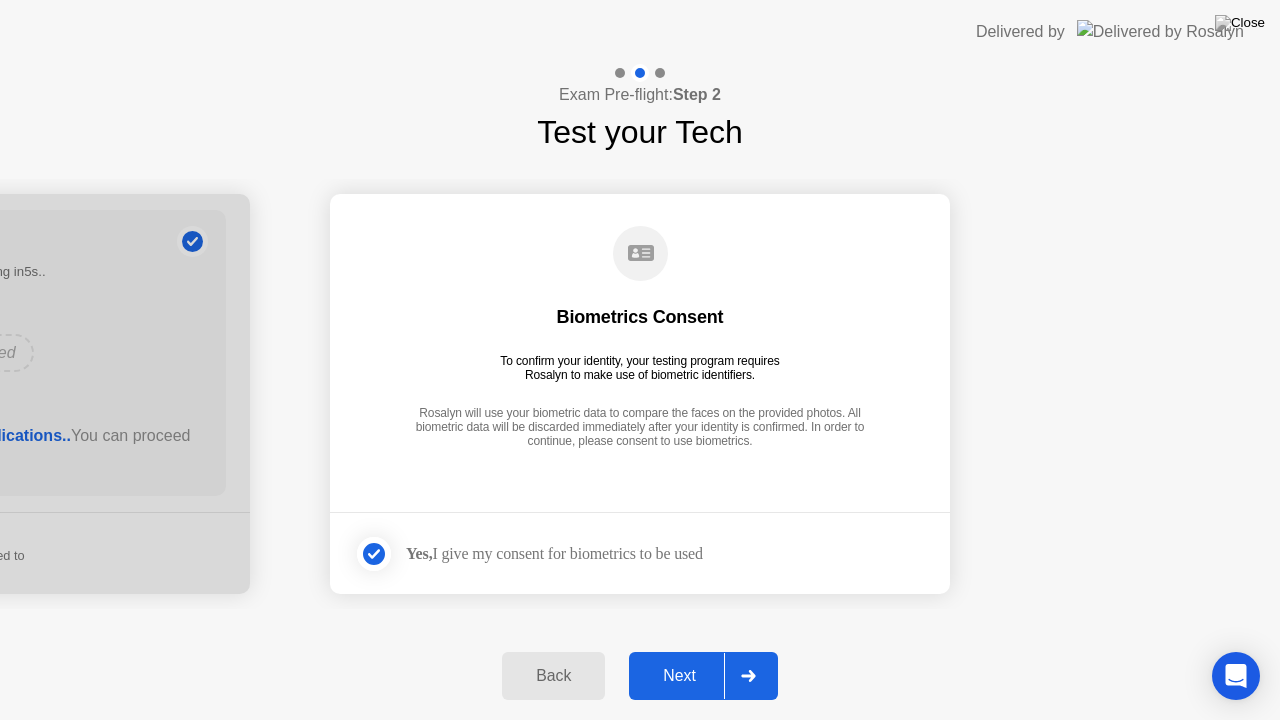 click on "Next" 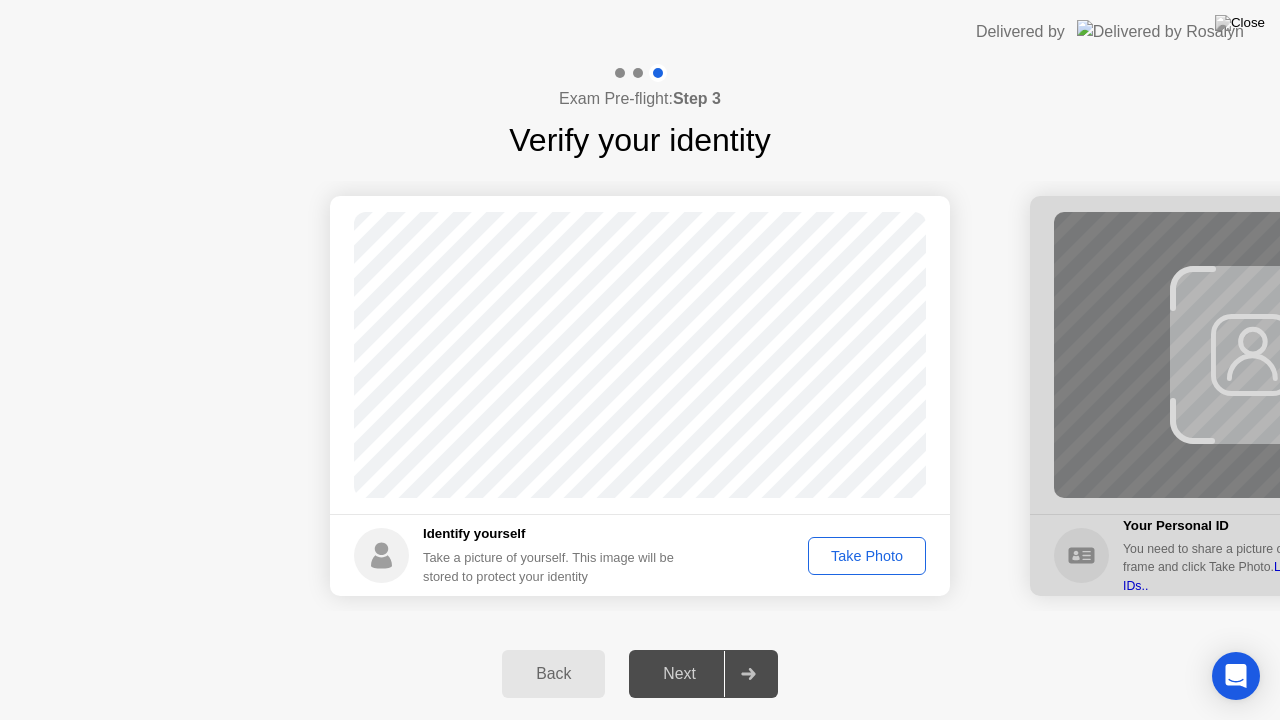 click on "Take Photo" 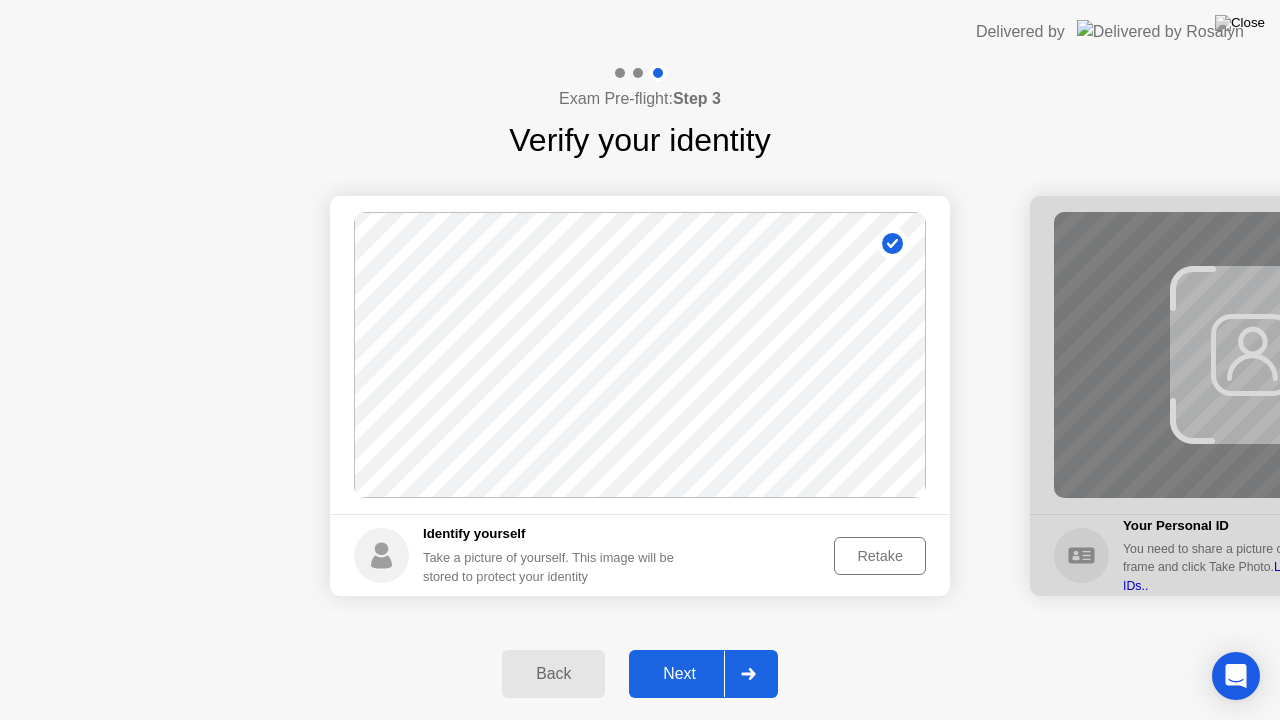 click on "Retake" 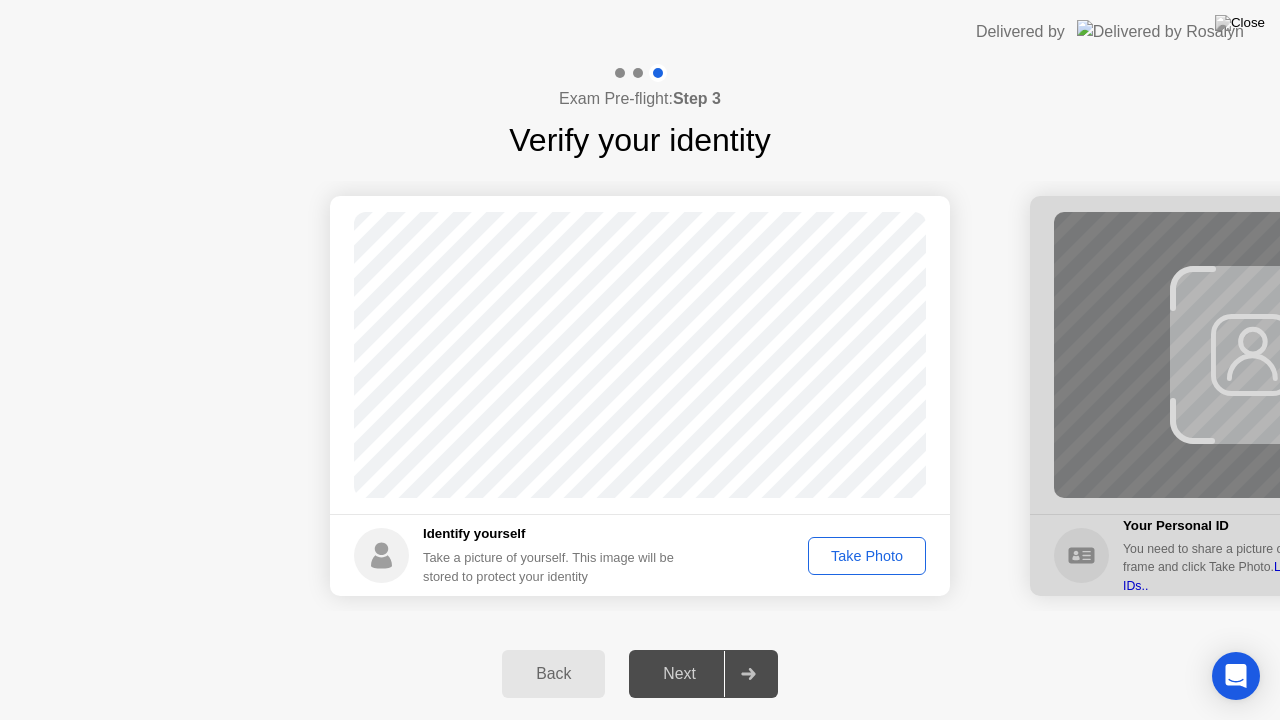 click on "Take Photo" 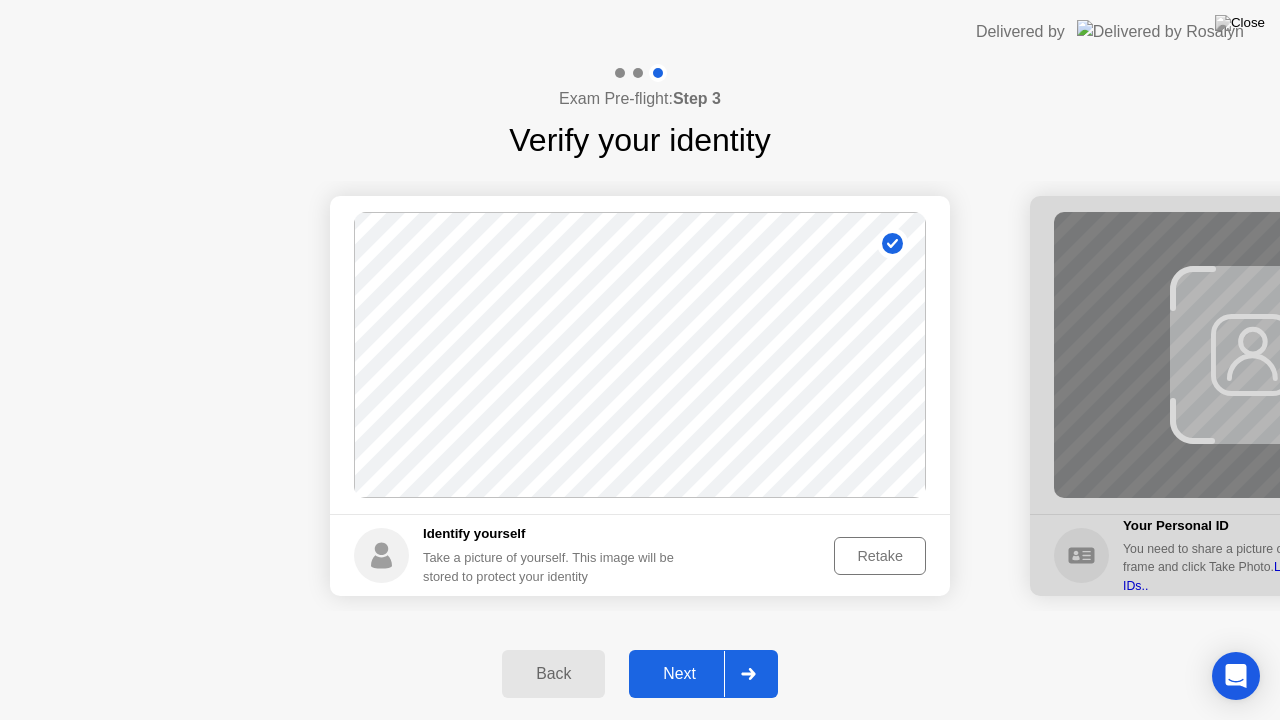 click on "Next" 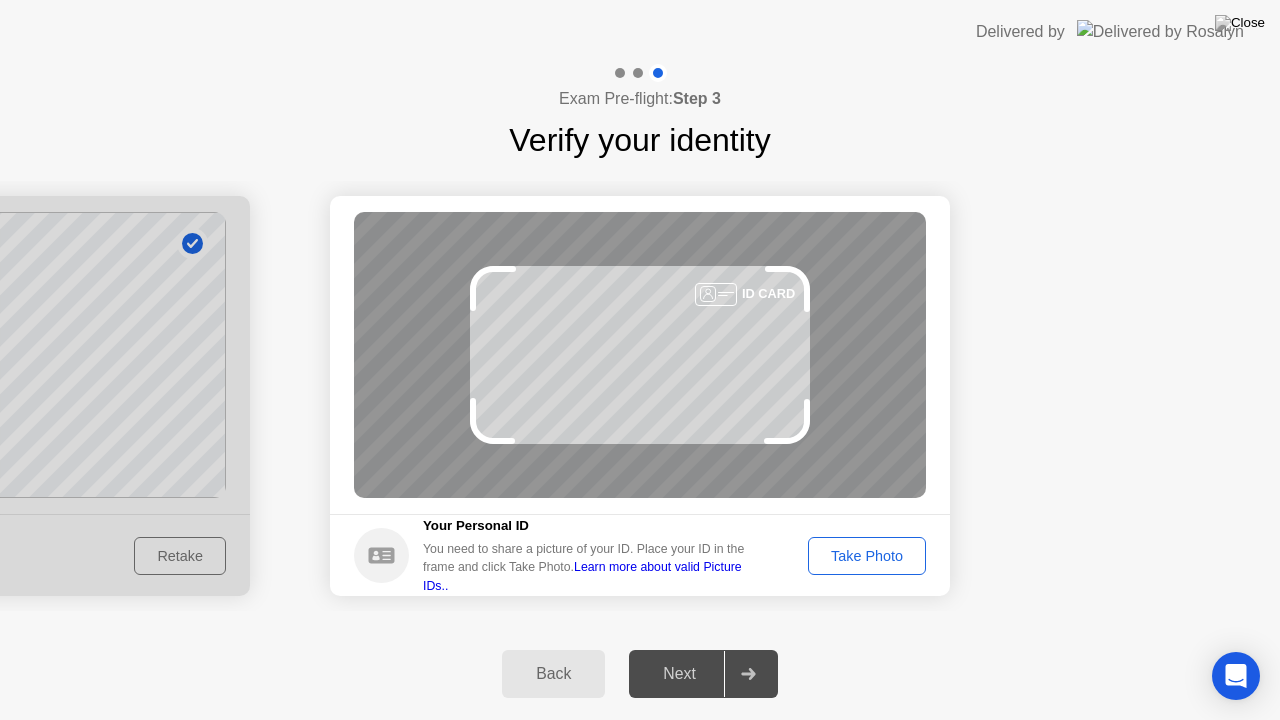 click on "Take Photo" 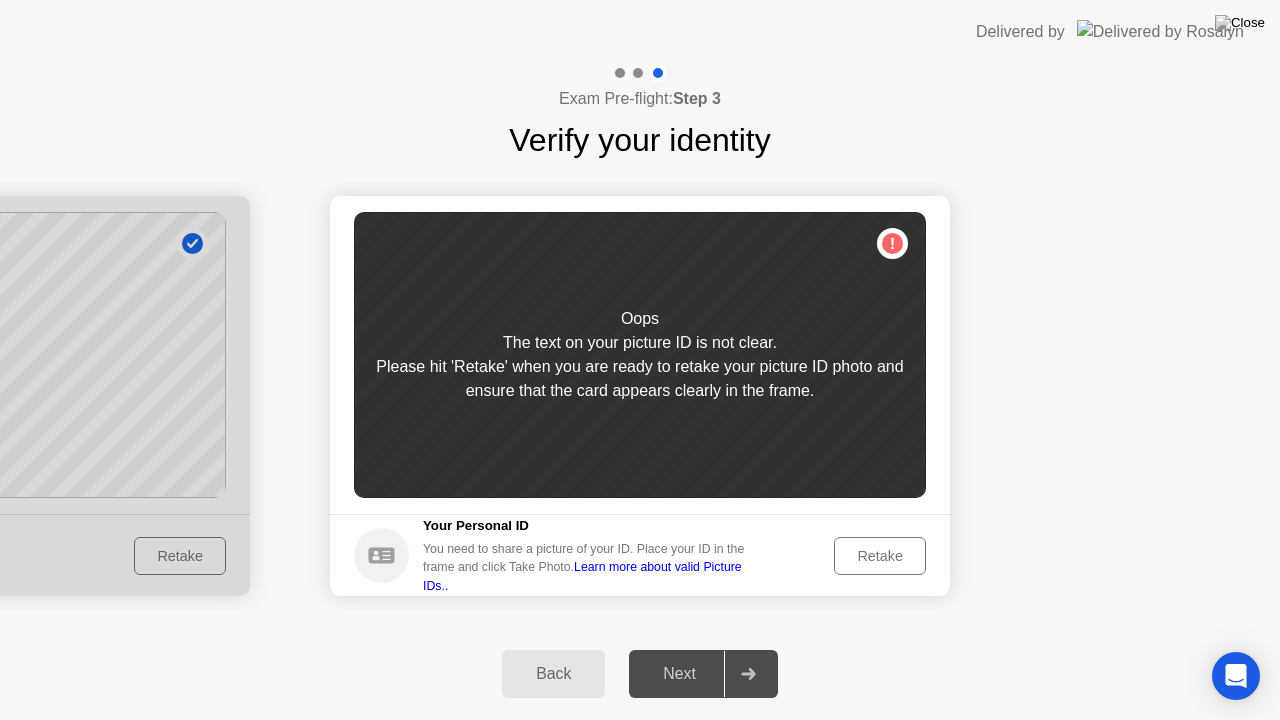 click on "Retake" 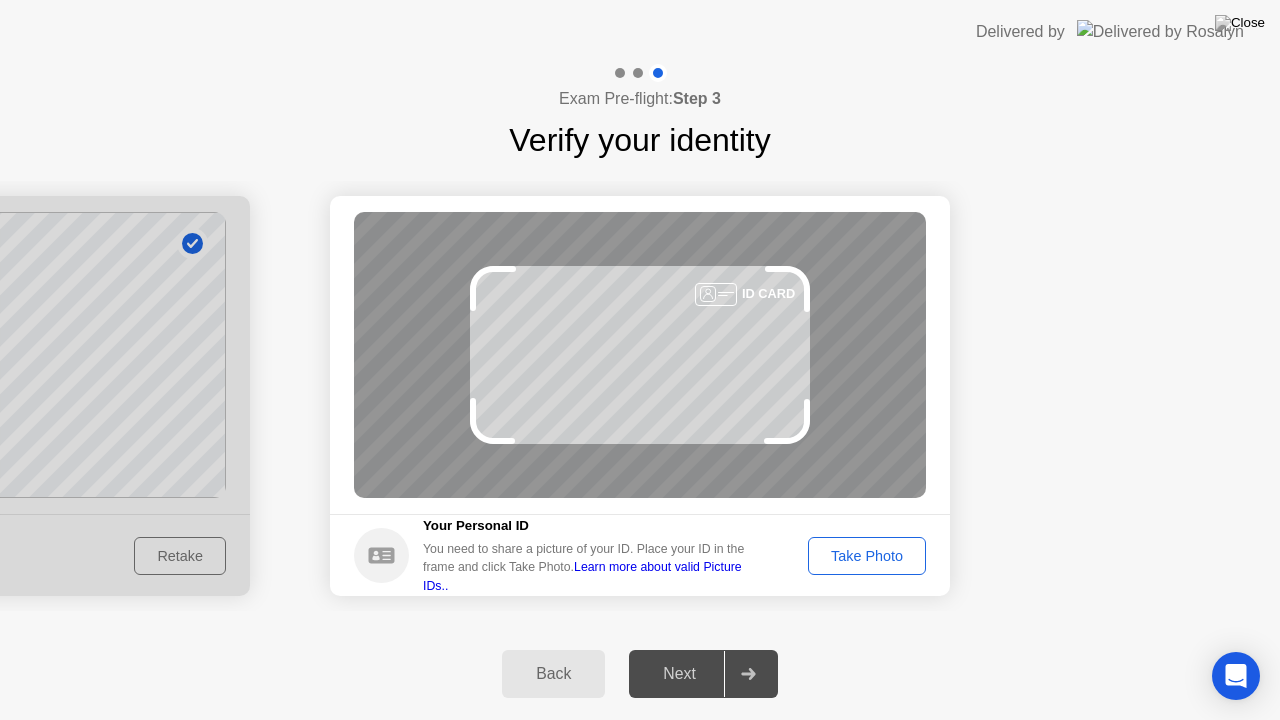 click on "Take Photo" 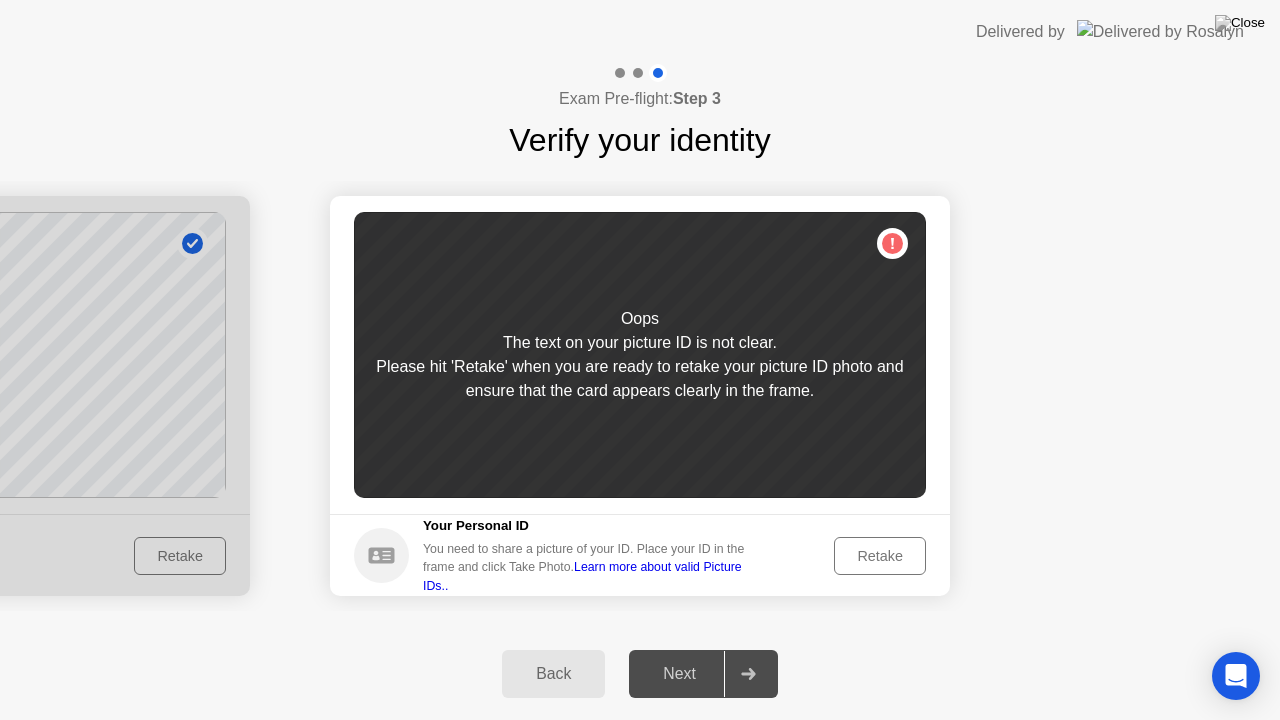 click on "Retake" 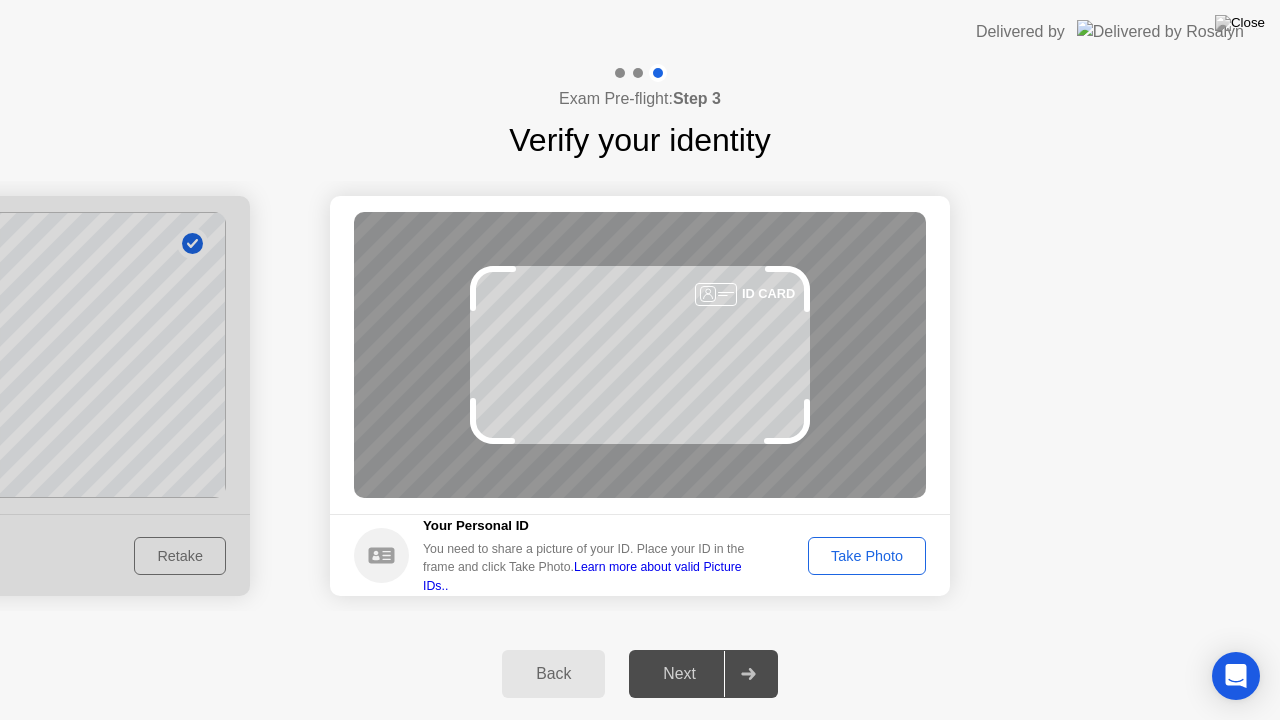 click on "Take Photo" 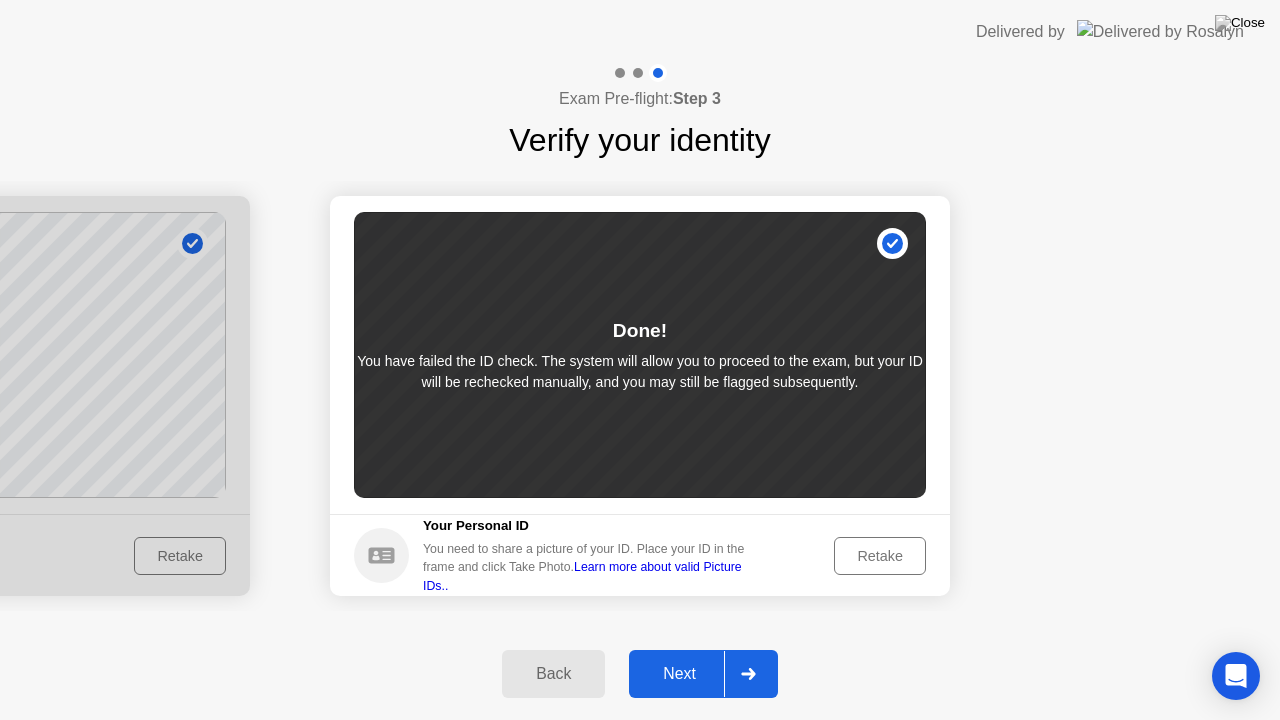 click on "Next" 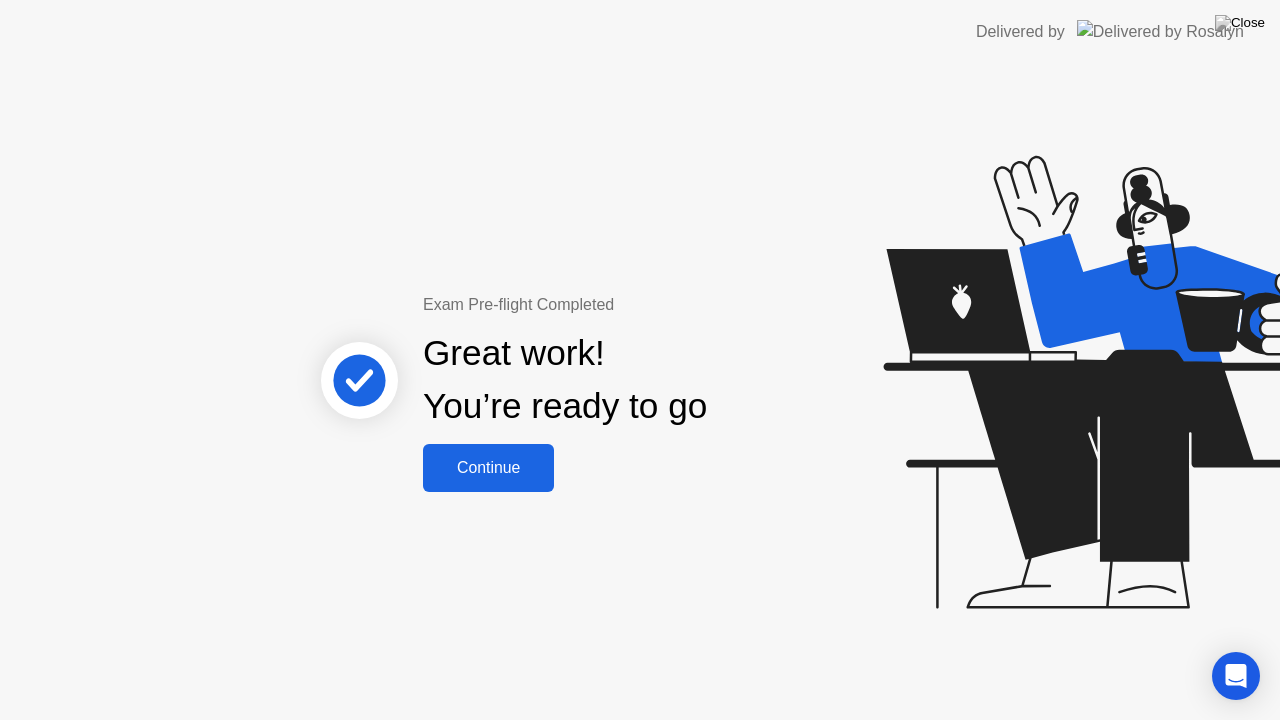 click on "Continue" 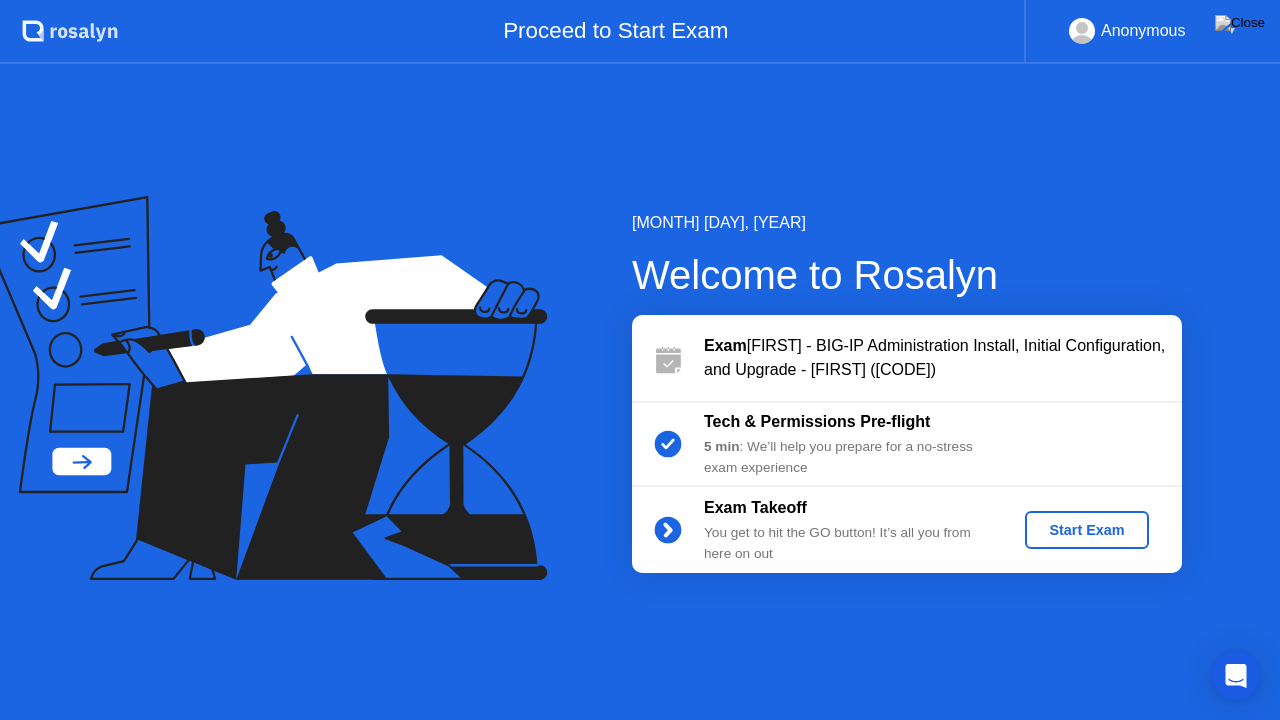 click on "Start Exam" 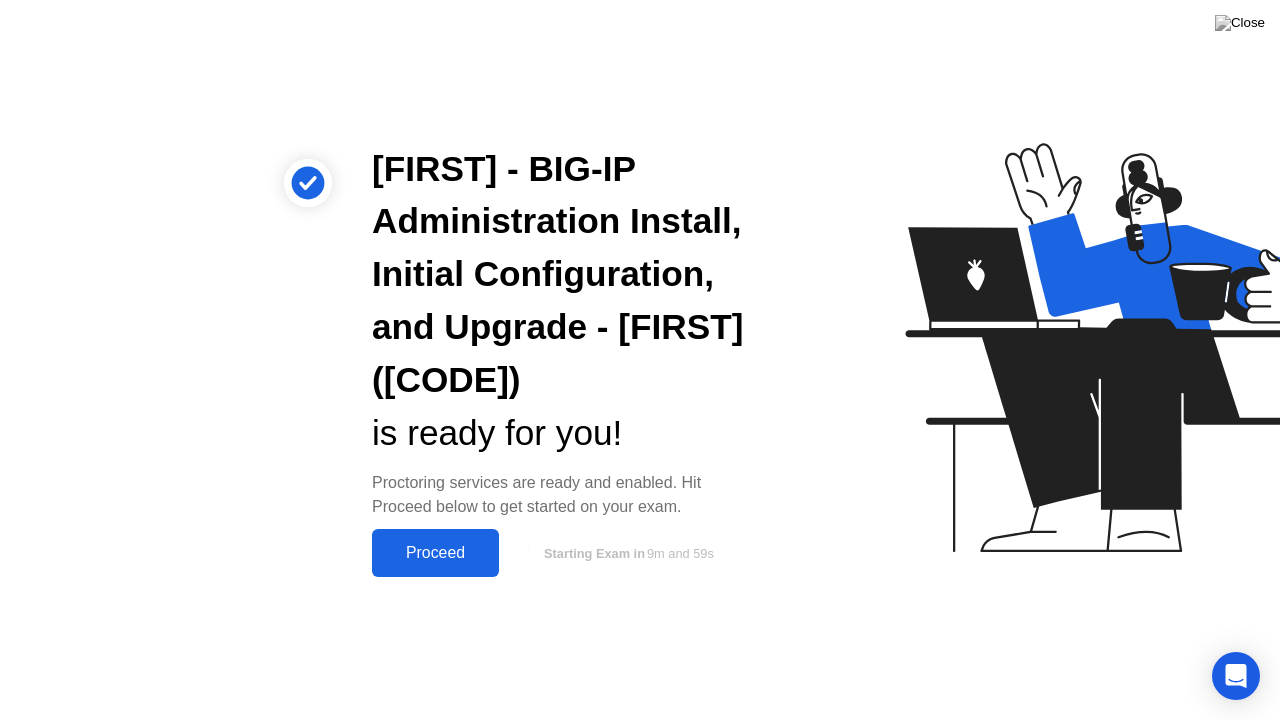 click on "Proceed" 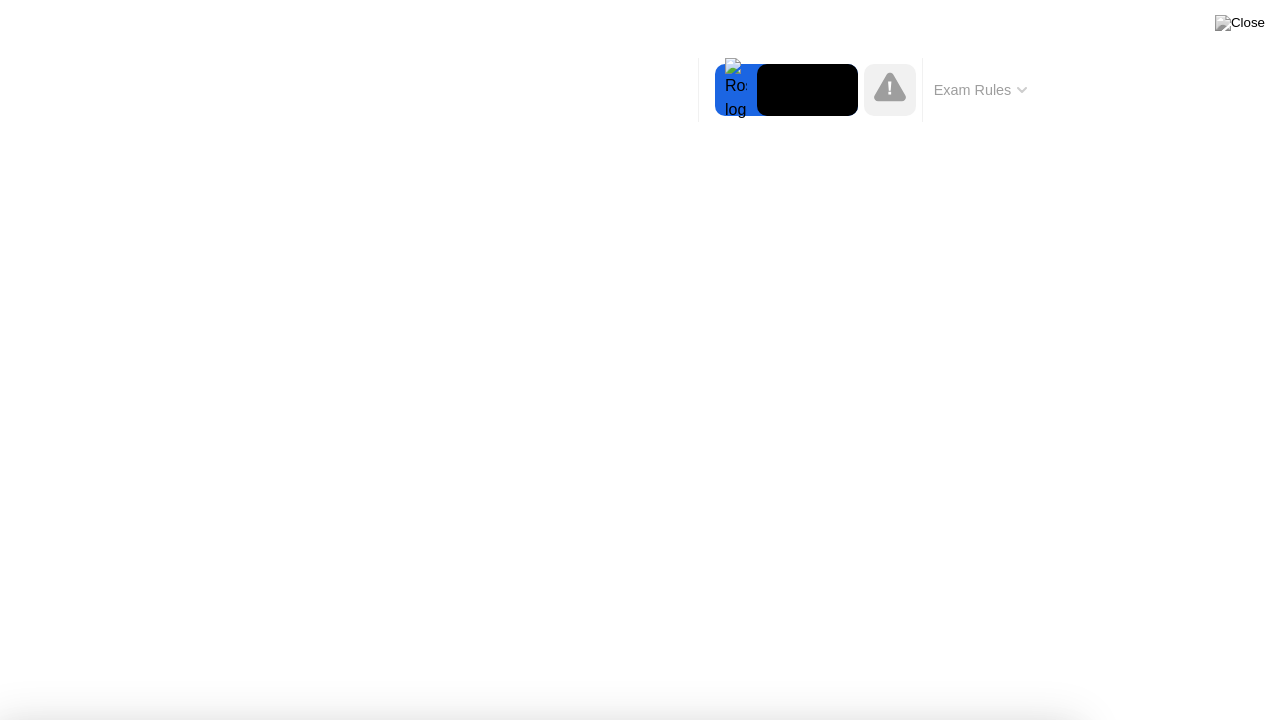 click on "Got it!" at bounding box center (647, 1238) 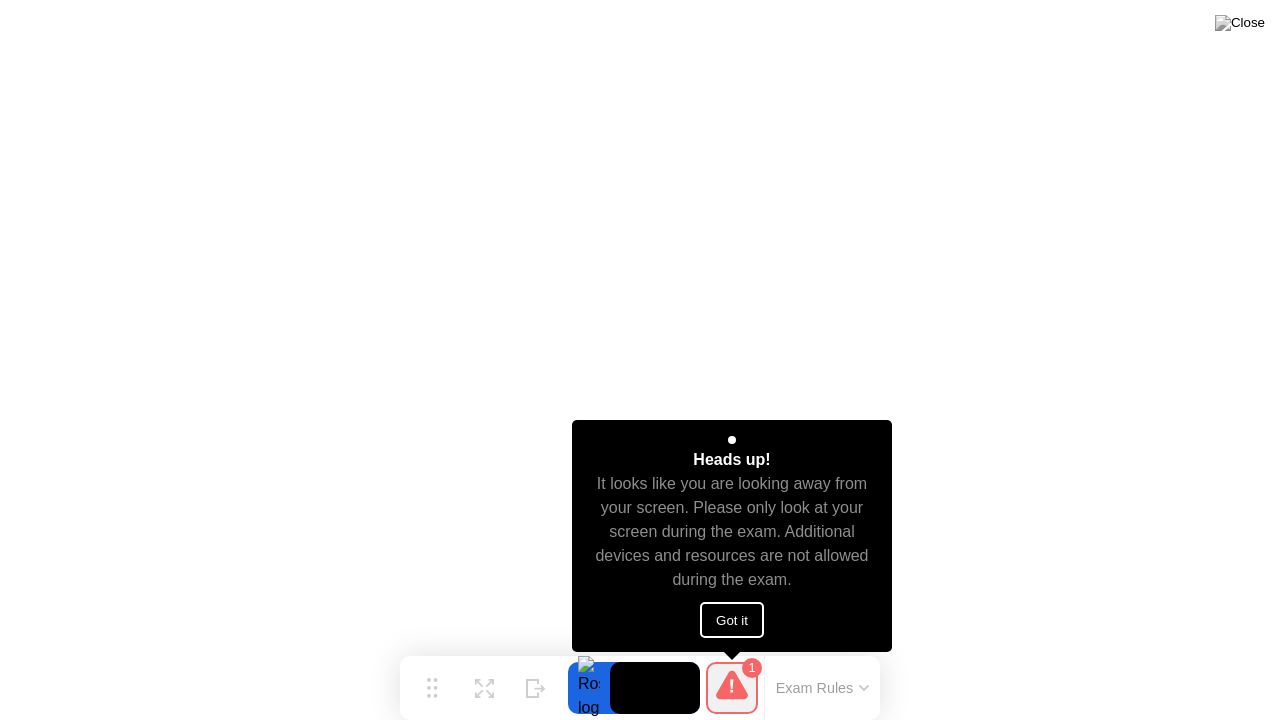 click on "Heads up!" 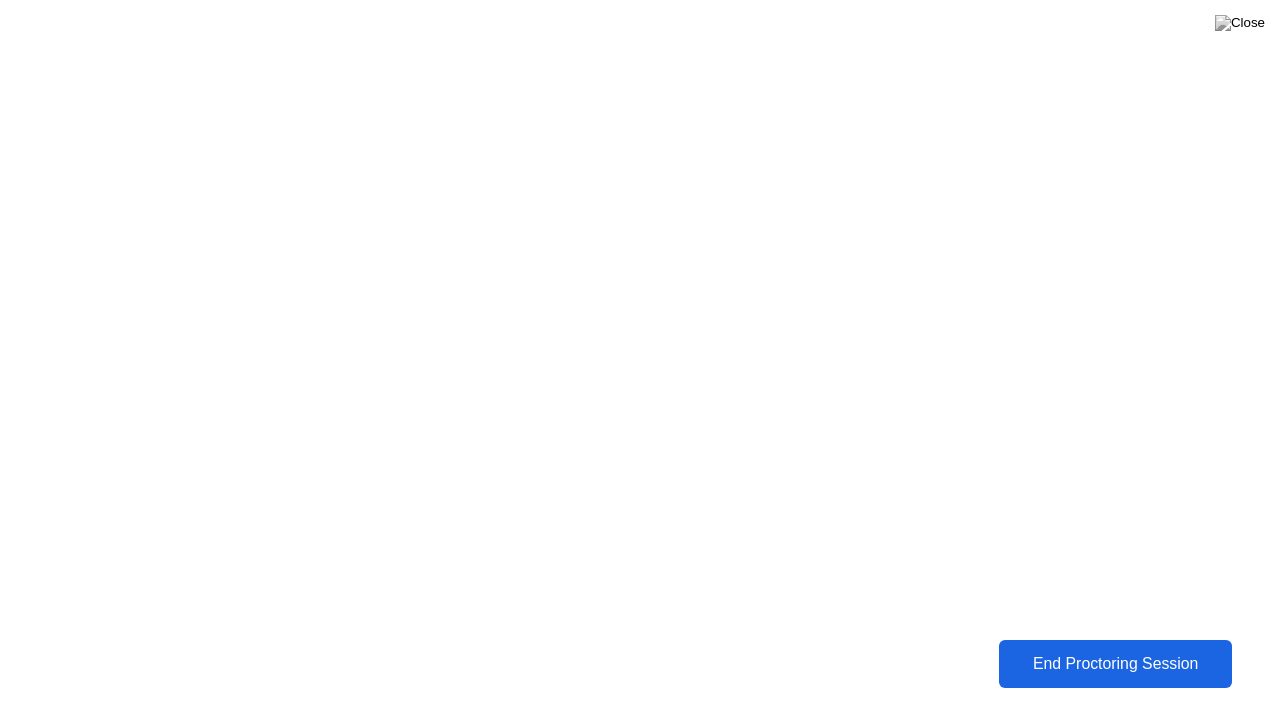 click on "End Proctoring Session" 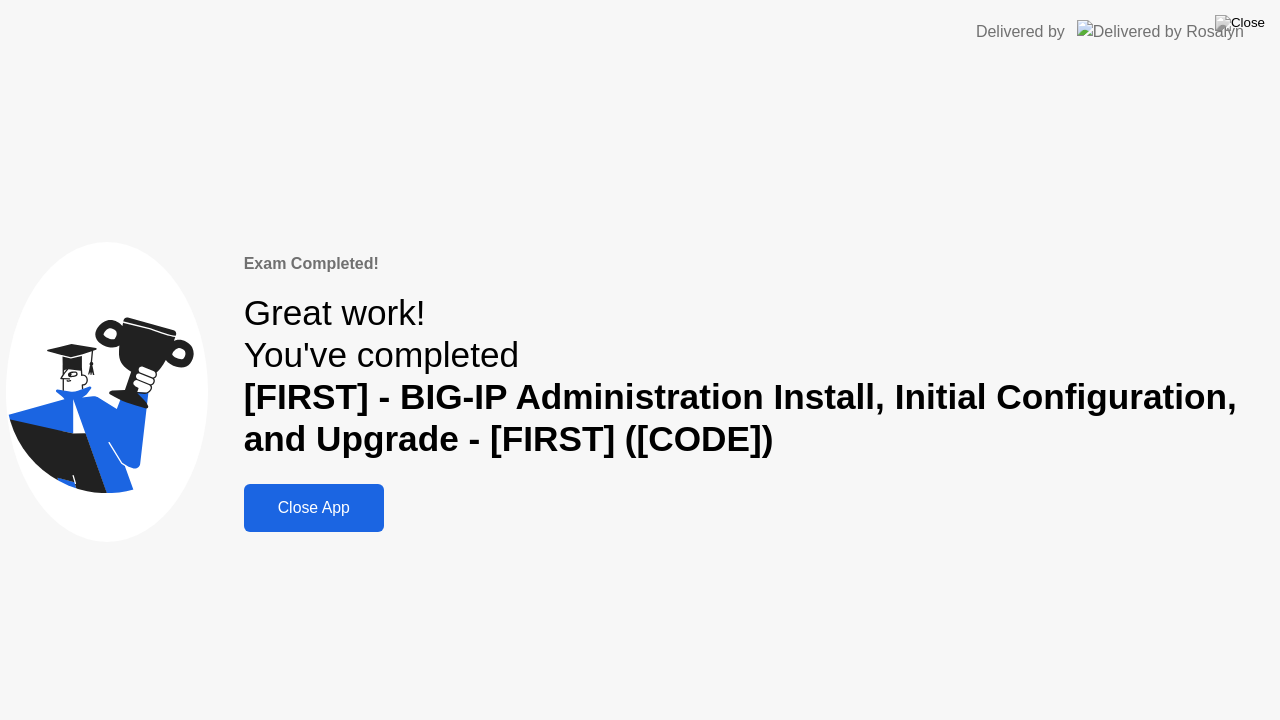 click on "Close App" 